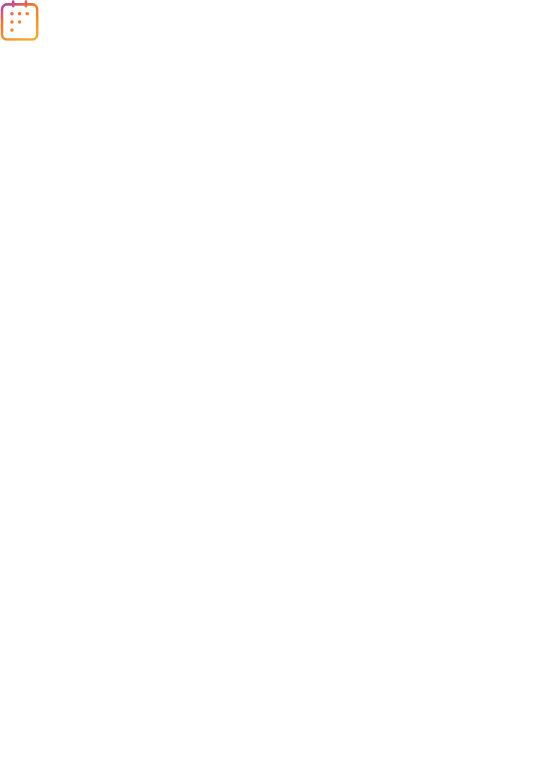 scroll, scrollTop: 0, scrollLeft: 0, axis: both 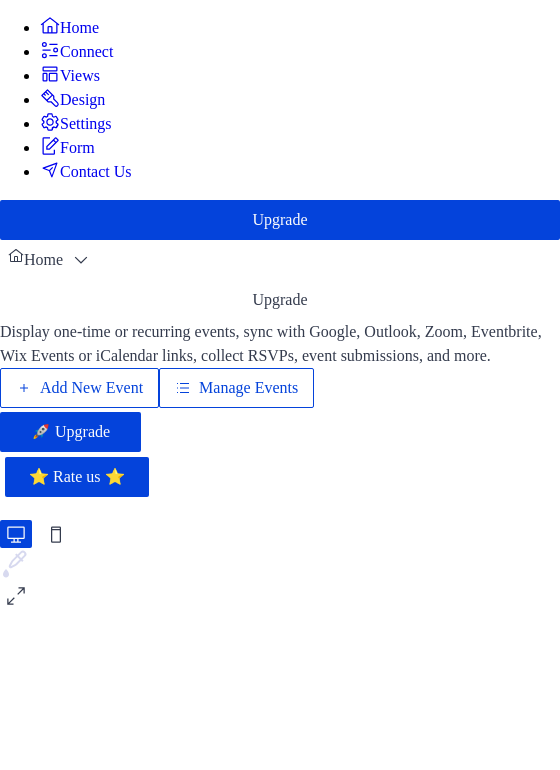 click on "Manage Events" at bounding box center (248, 388) 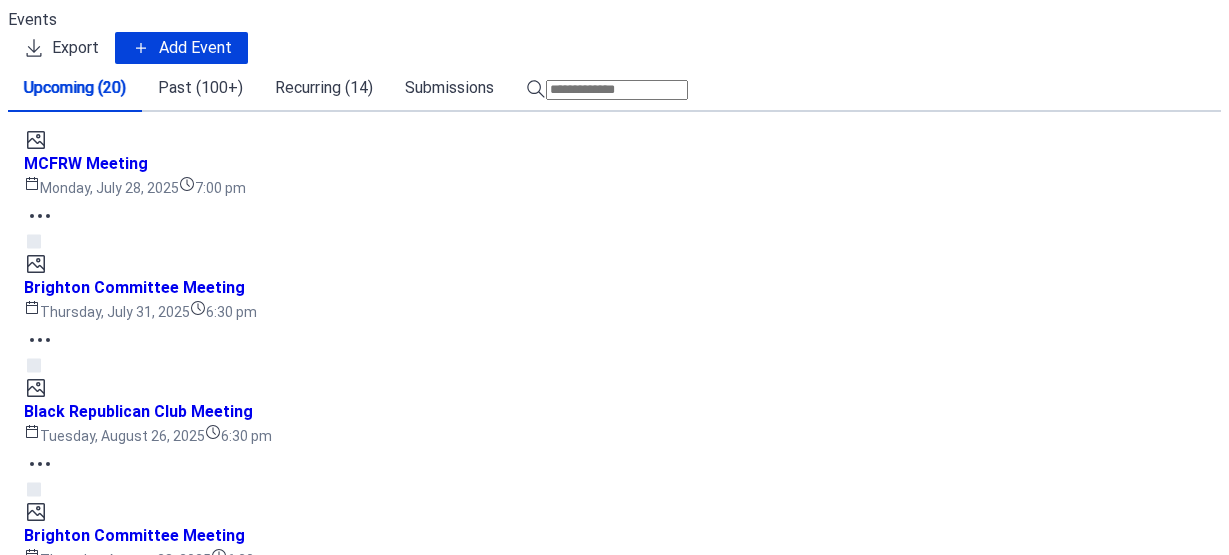 scroll, scrollTop: 0, scrollLeft: 0, axis: both 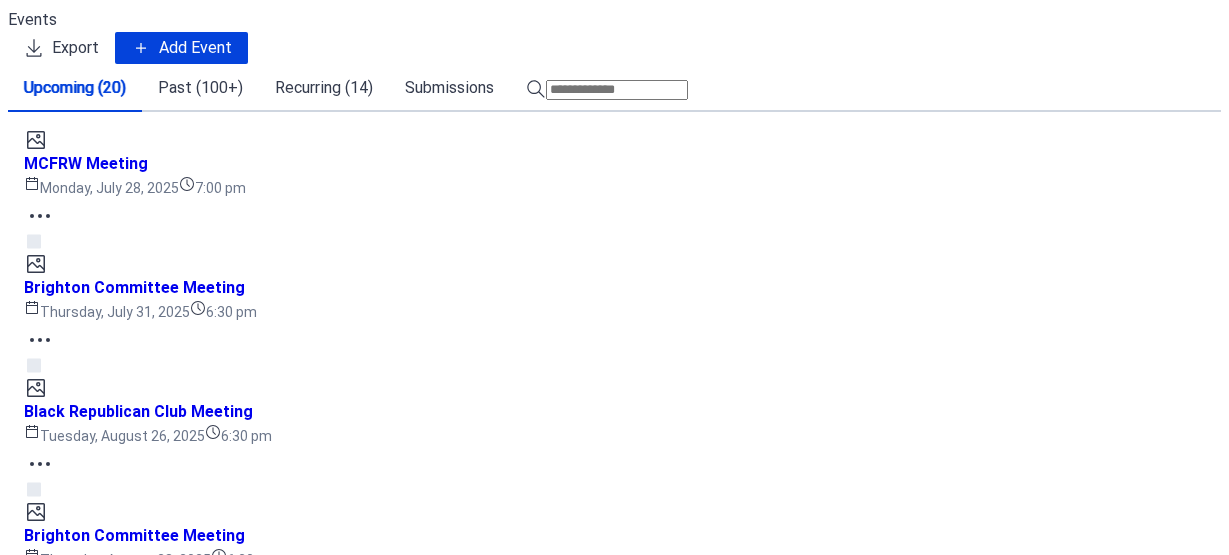 click on "Recurring (14)" at bounding box center [324, 88] 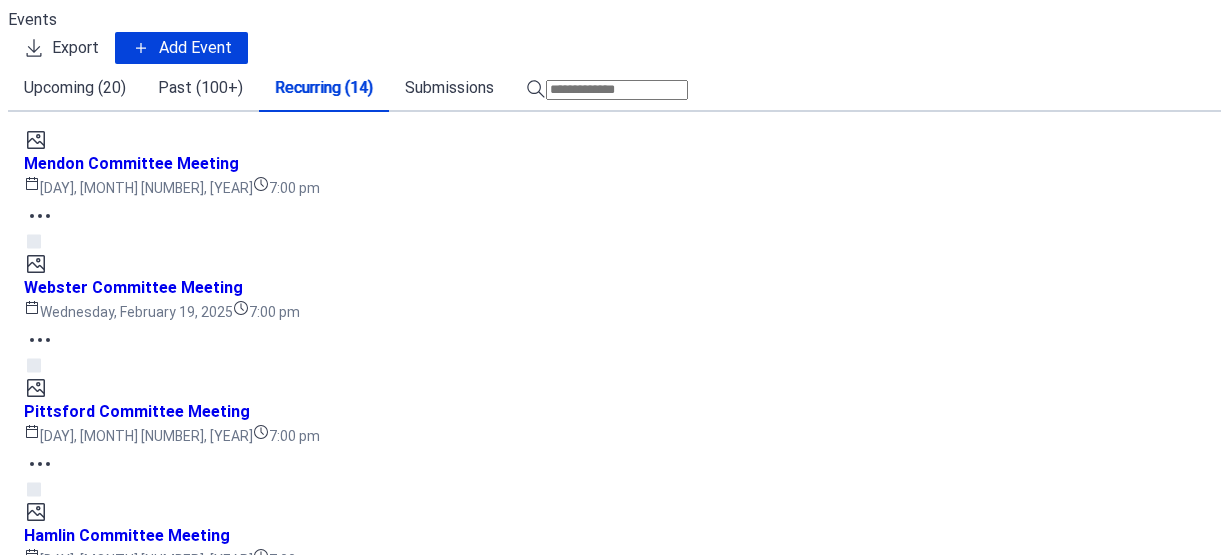 scroll, scrollTop: 1300, scrollLeft: 0, axis: vertical 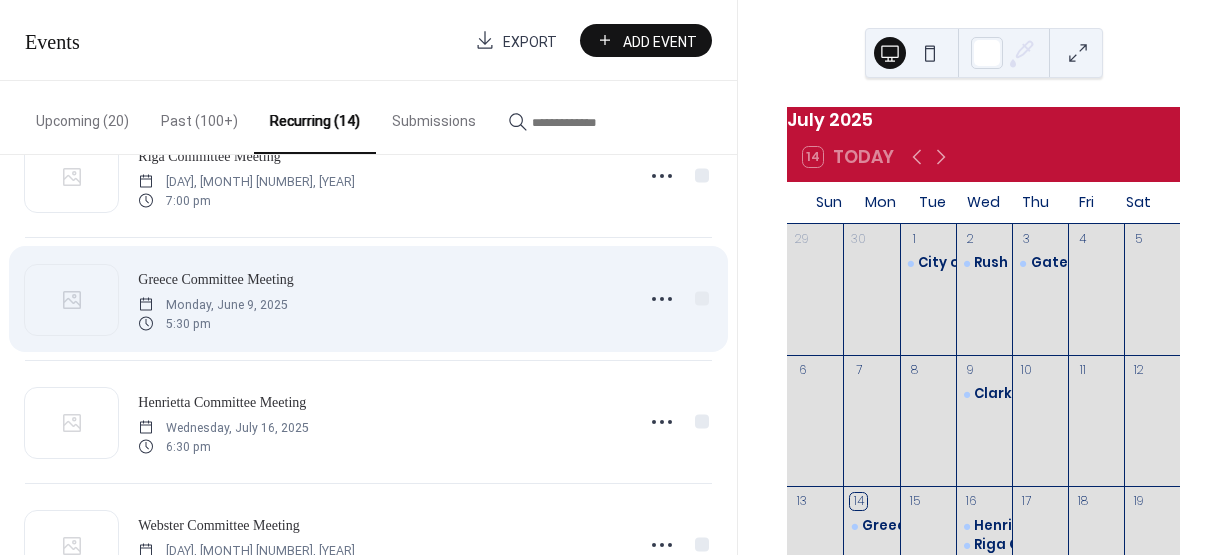 click on "Greece Committee Meeting Monday, June 9, 2025 5:30 pm" at bounding box center [380, 299] 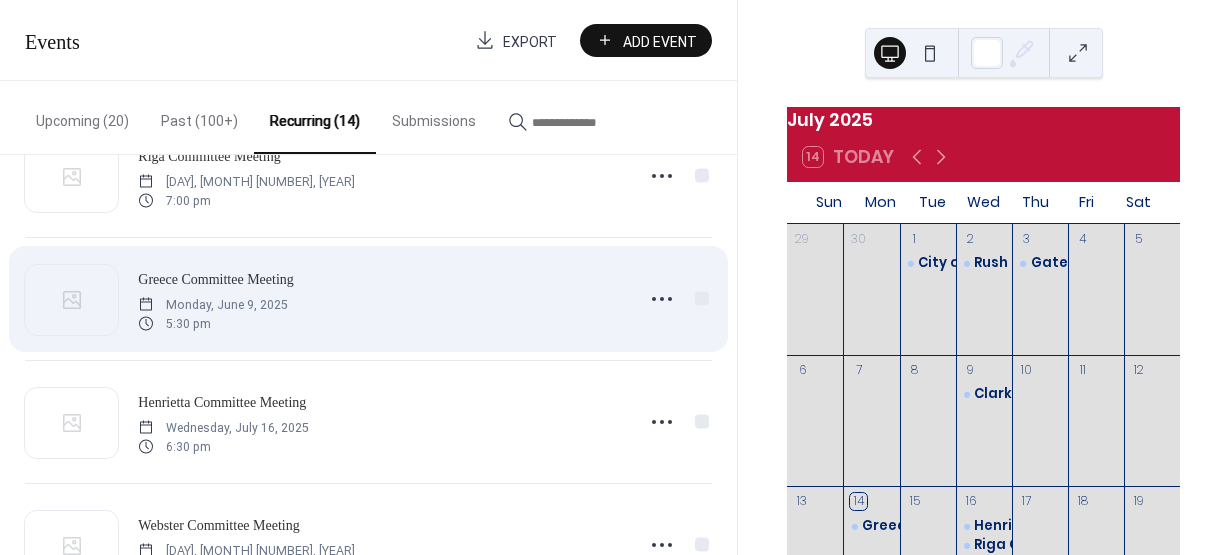 click on "Greece Committee Meeting" at bounding box center [216, 279] 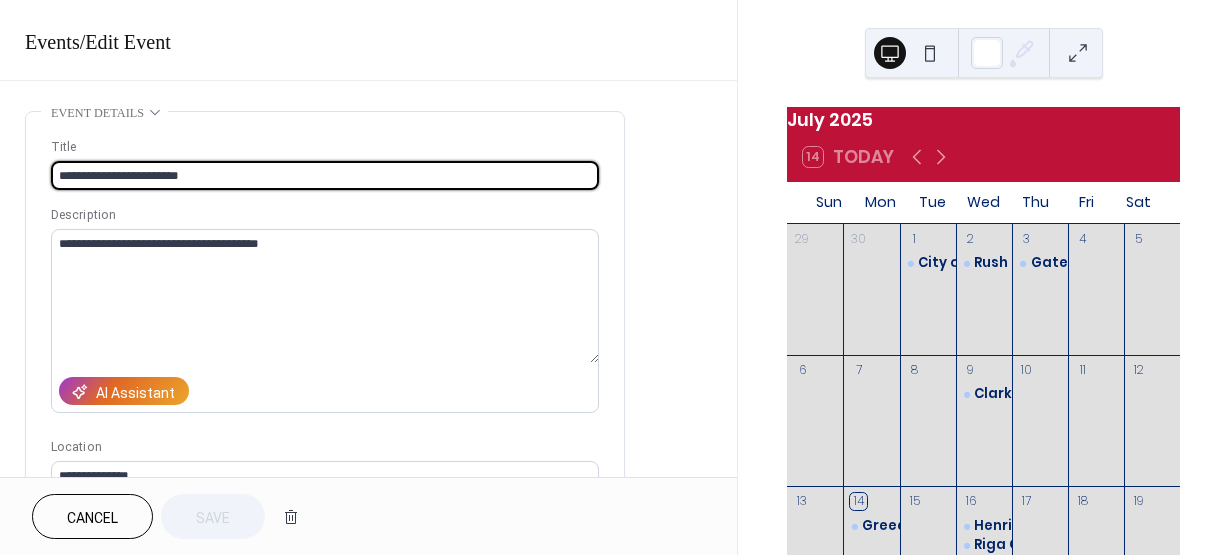 click on "**********" at bounding box center [368, 906] 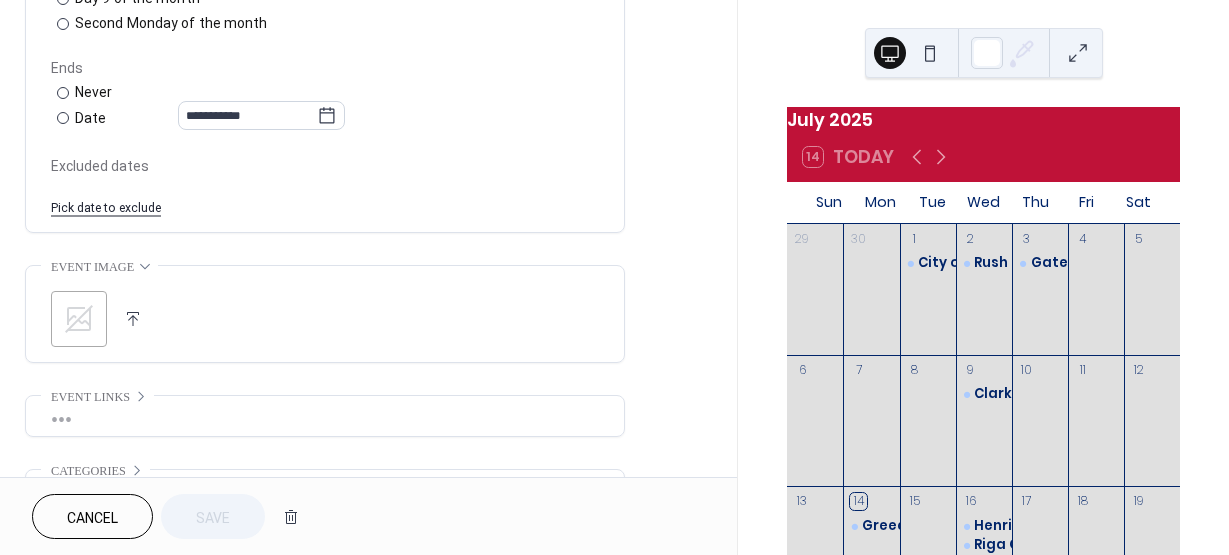 scroll, scrollTop: 1100, scrollLeft: 0, axis: vertical 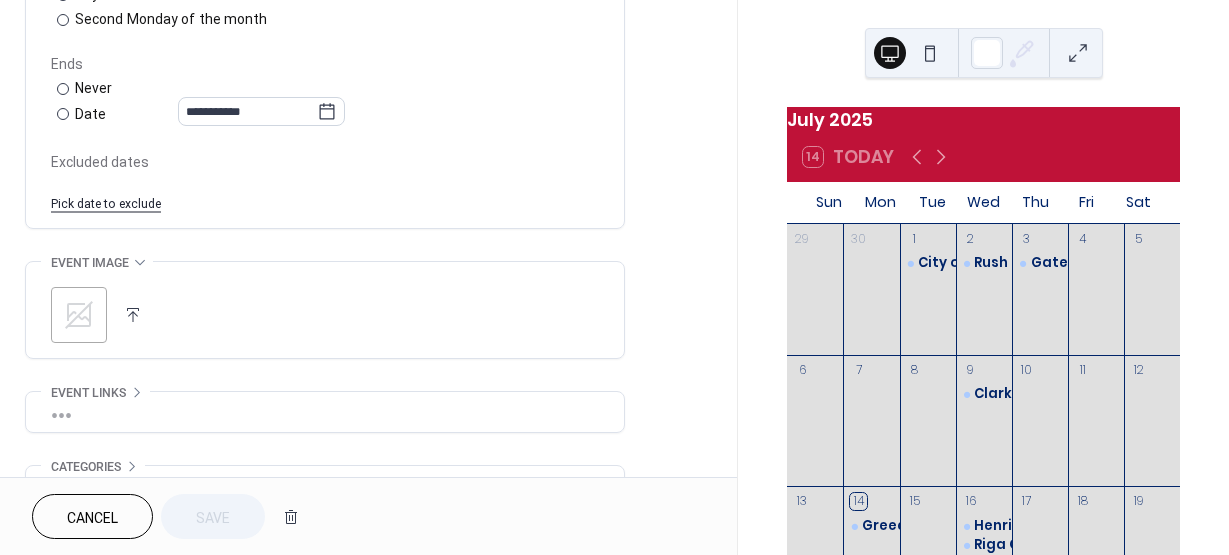 click on "Pick date to exclude" at bounding box center [106, 202] 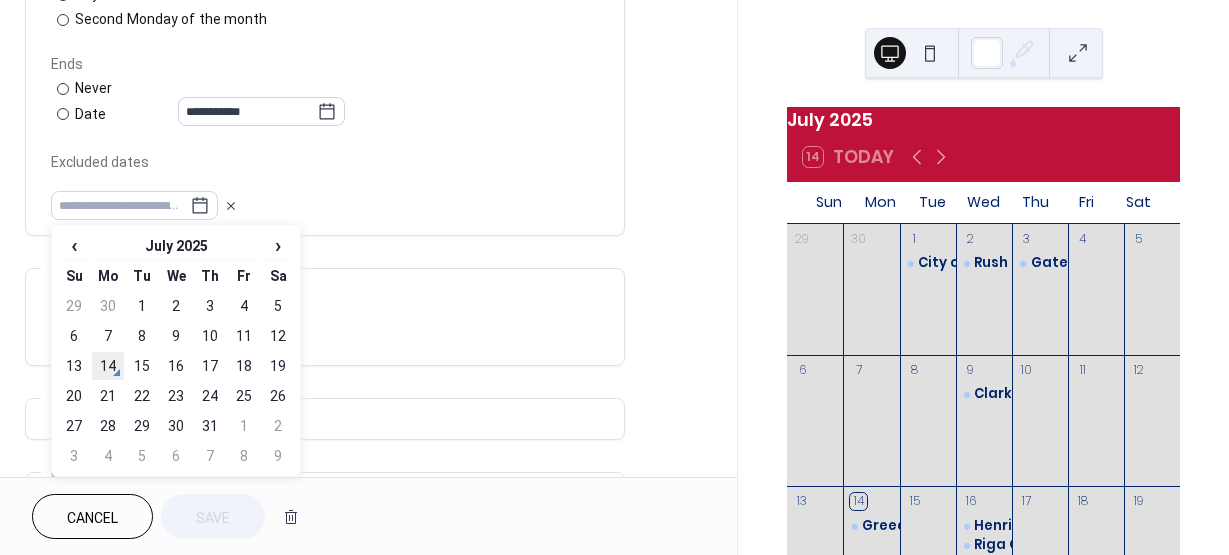 click on "14" at bounding box center (108, 366) 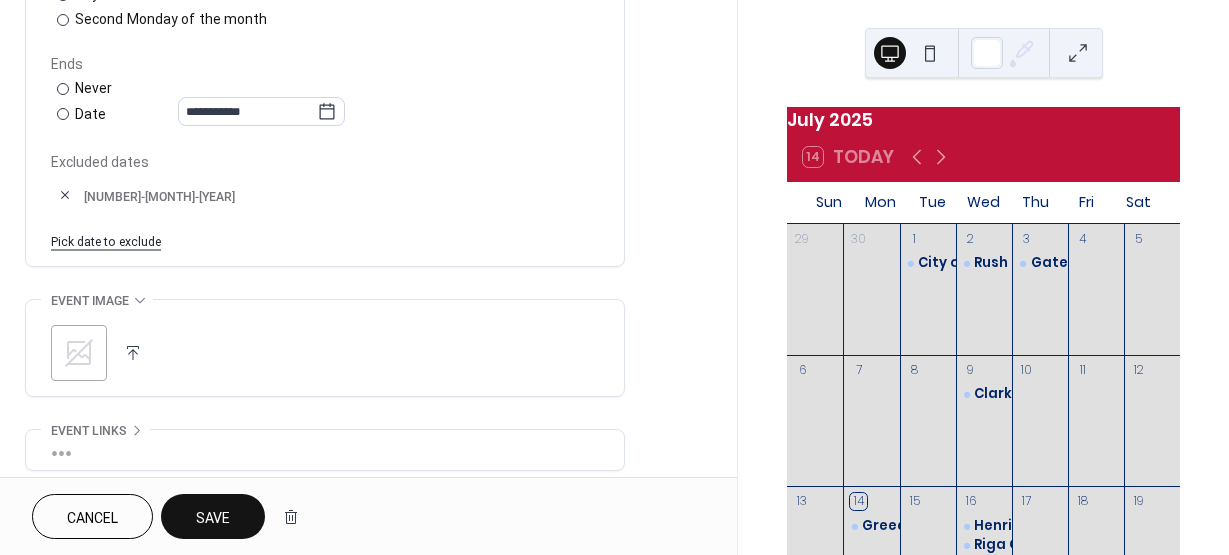 click on "Save" at bounding box center (213, 518) 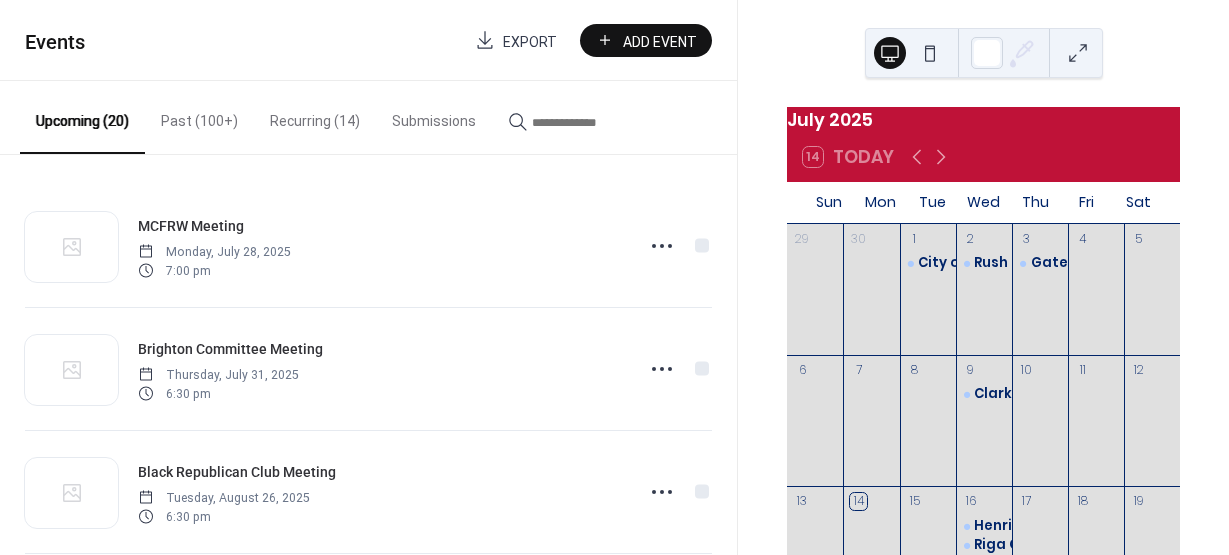 click on "Add Event" at bounding box center [660, 41] 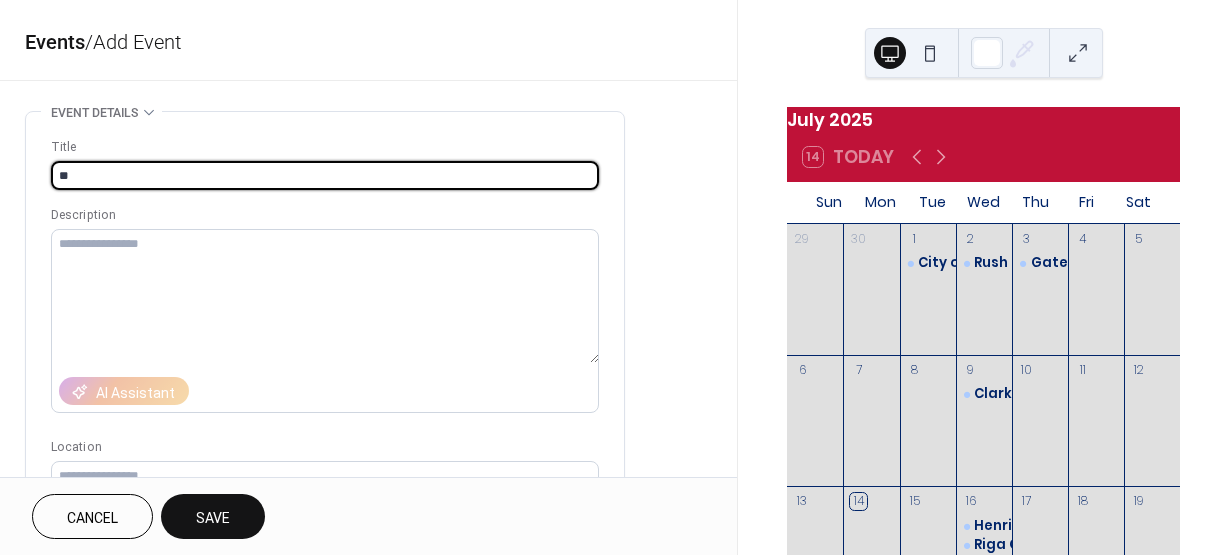 type on "*" 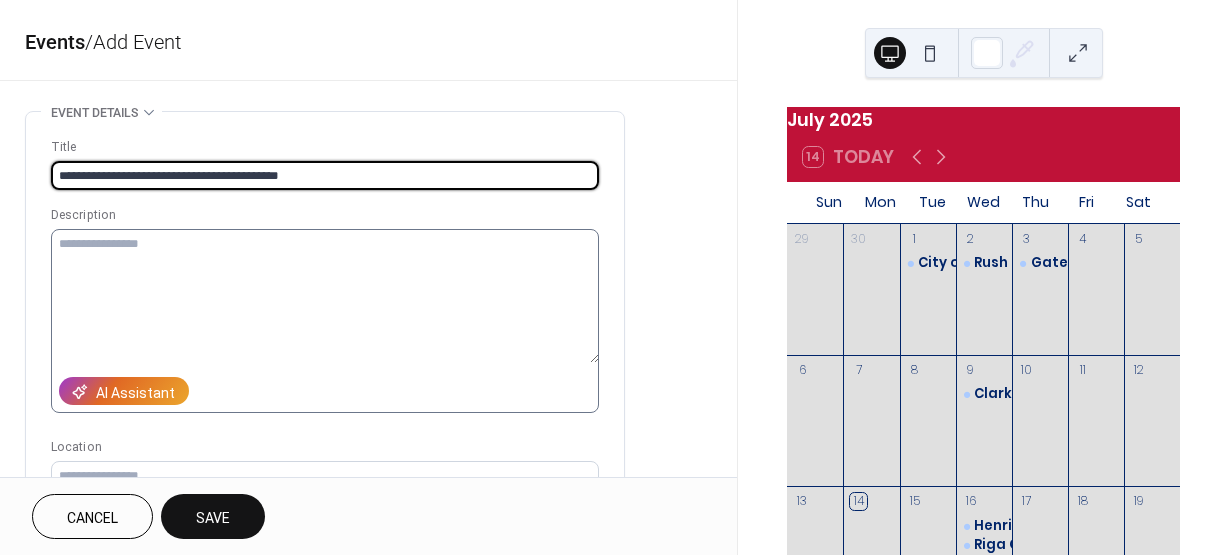 scroll, scrollTop: 200, scrollLeft: 0, axis: vertical 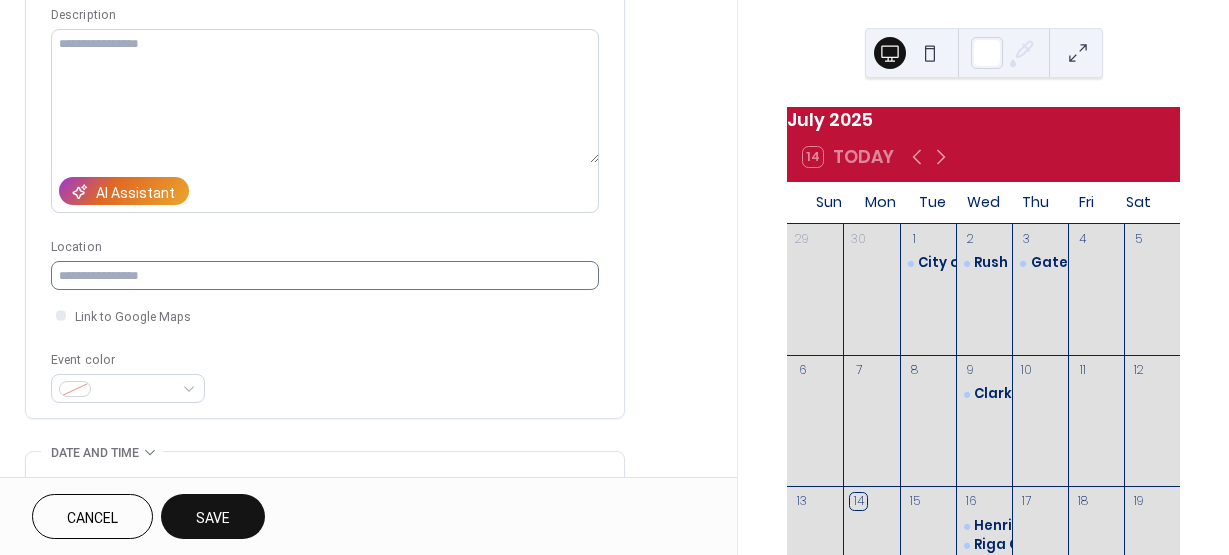 type on "**********" 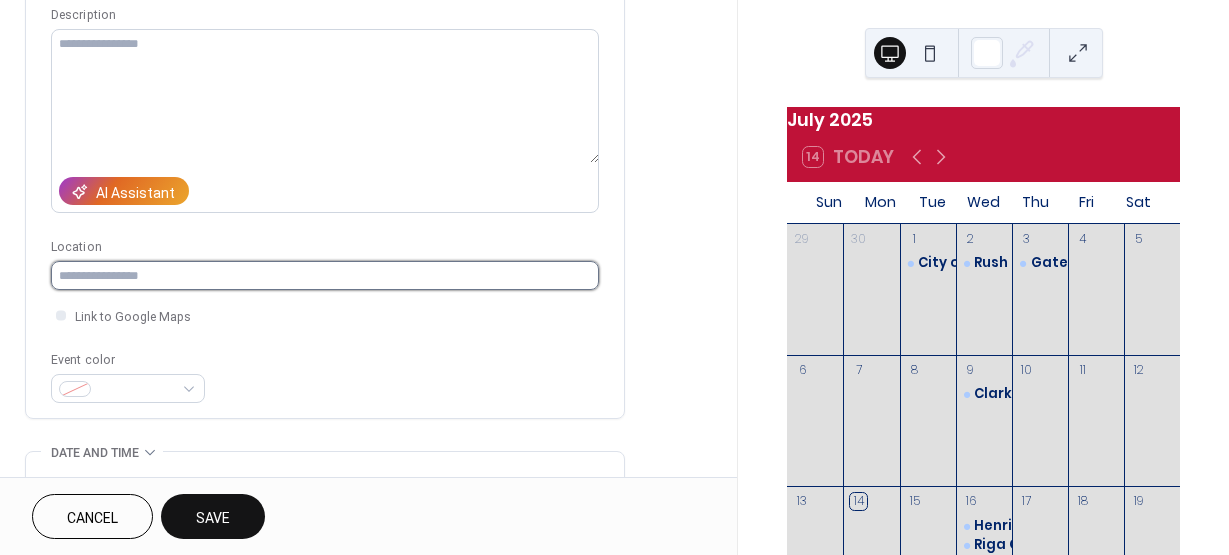 click at bounding box center (325, 275) 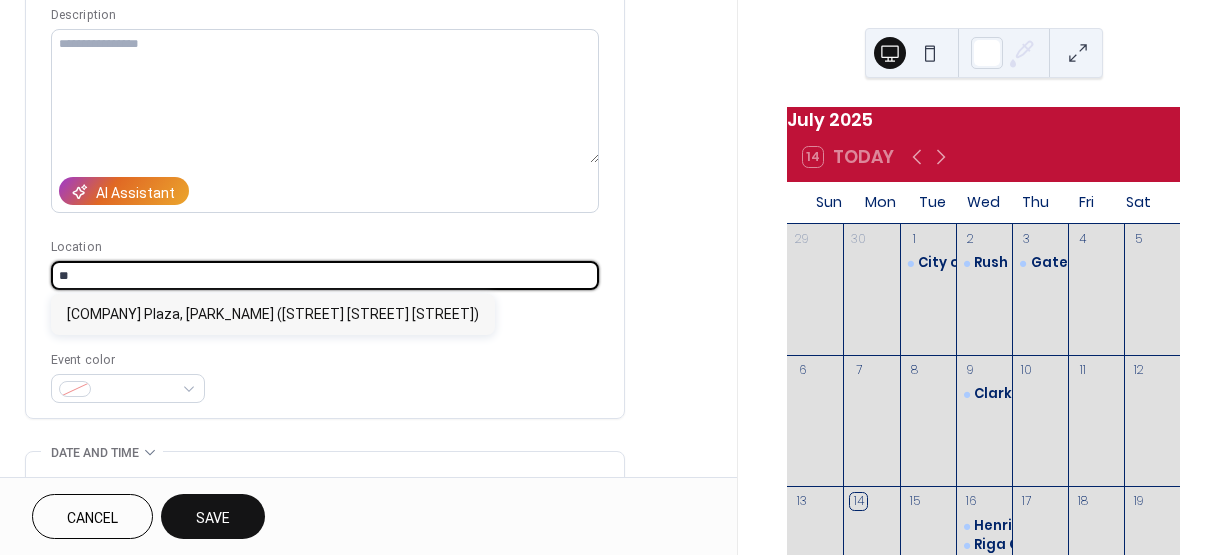 type on "*" 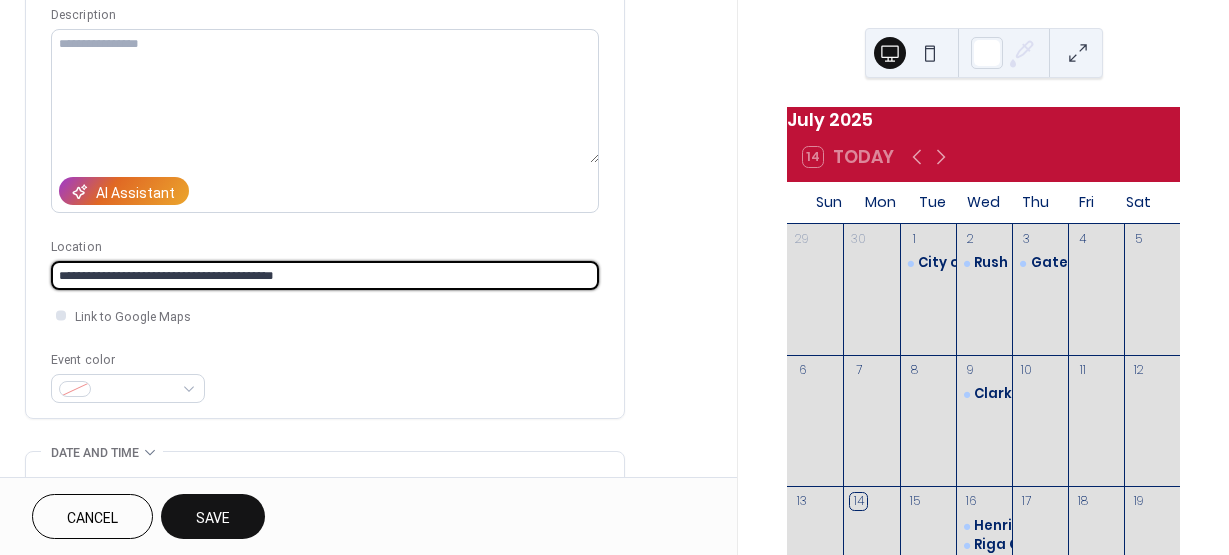 type on "**********" 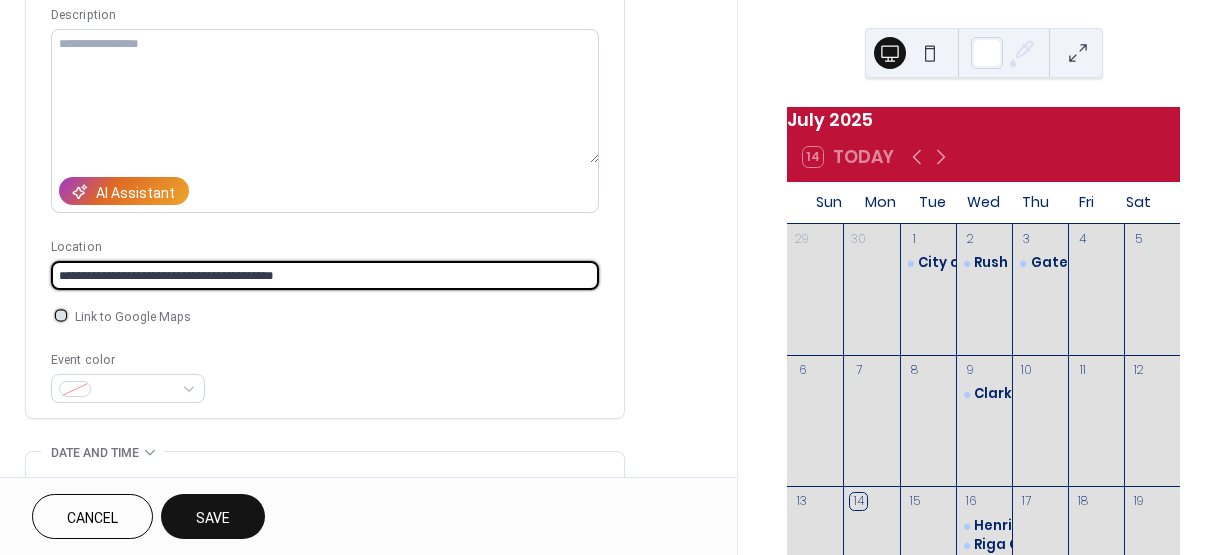 click at bounding box center (61, 315) 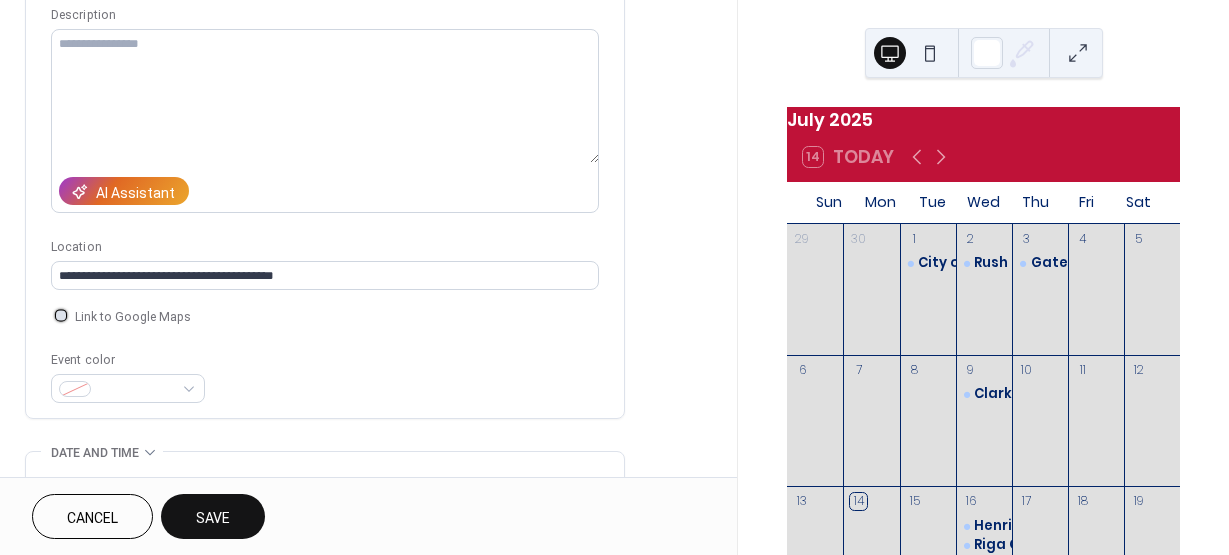 click 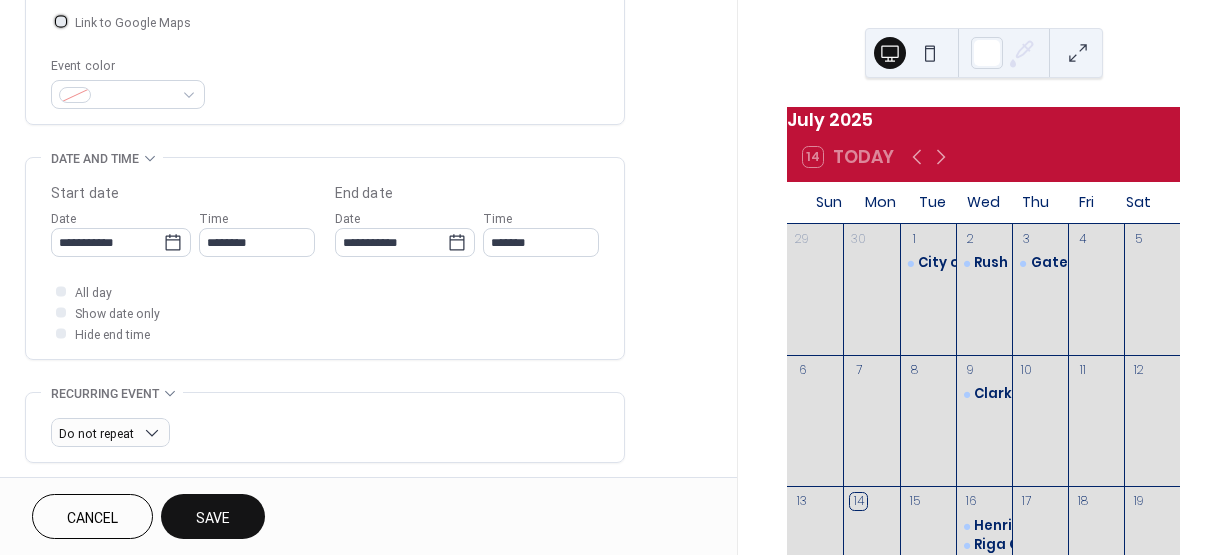 scroll, scrollTop: 500, scrollLeft: 0, axis: vertical 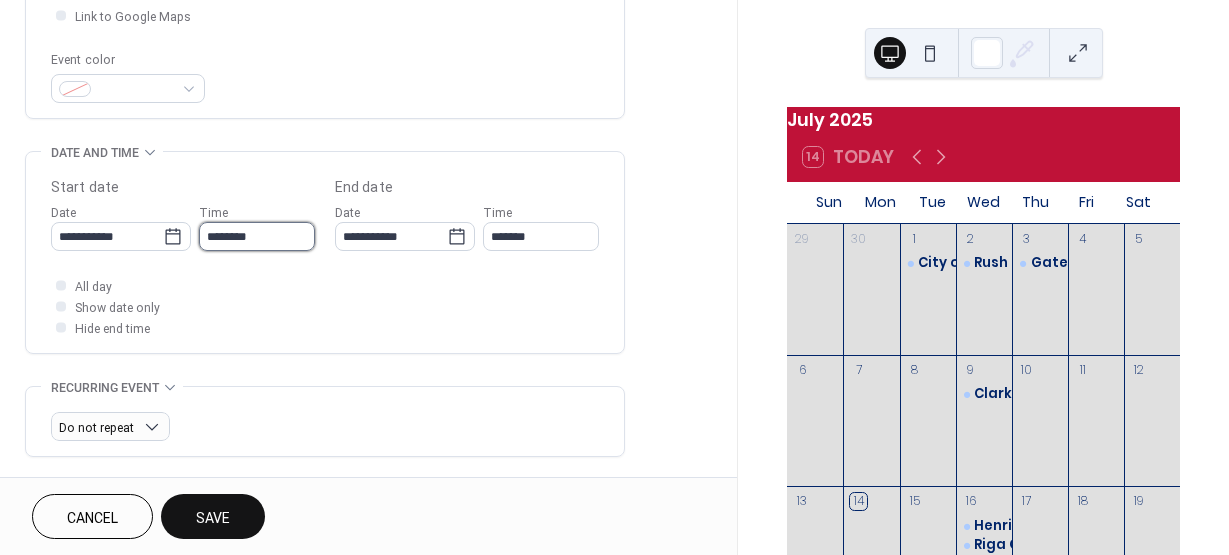 click on "********" at bounding box center [257, 236] 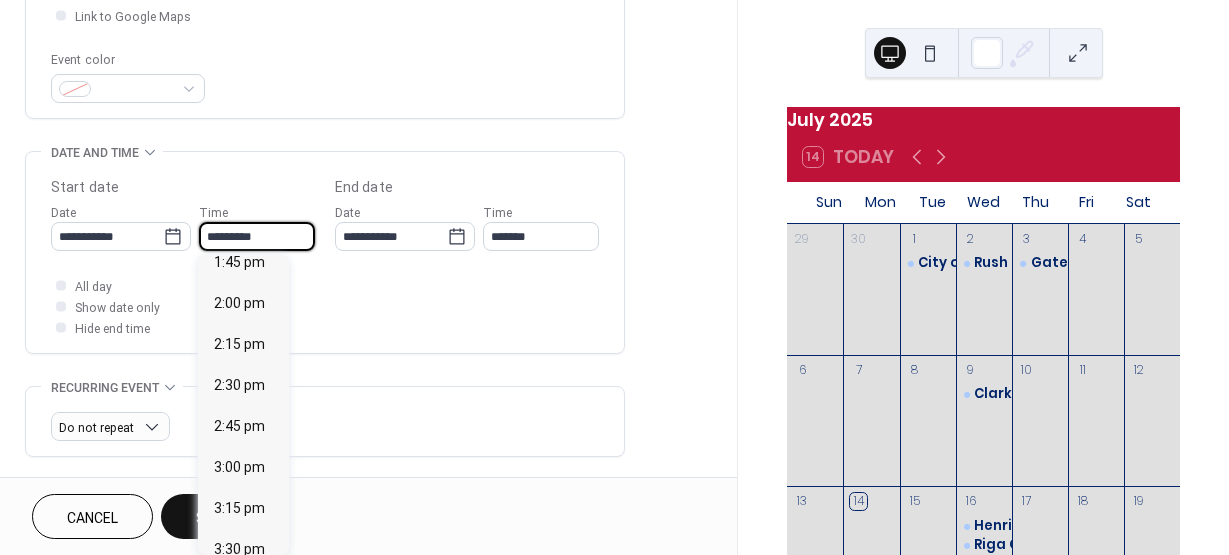 scroll, scrollTop: 2768, scrollLeft: 0, axis: vertical 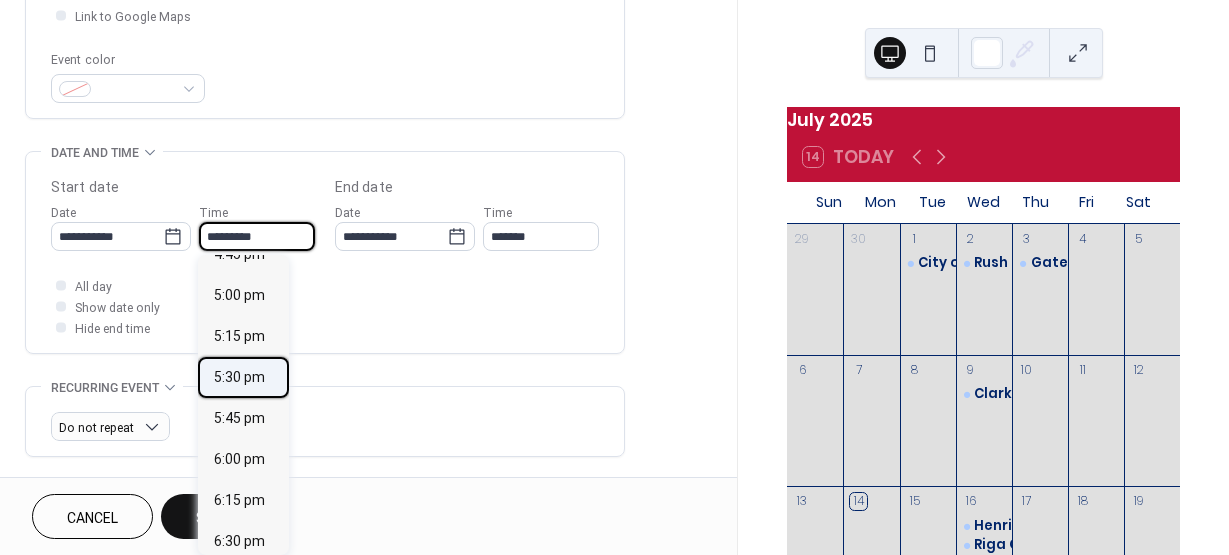 click on "5:30 pm" at bounding box center [239, 377] 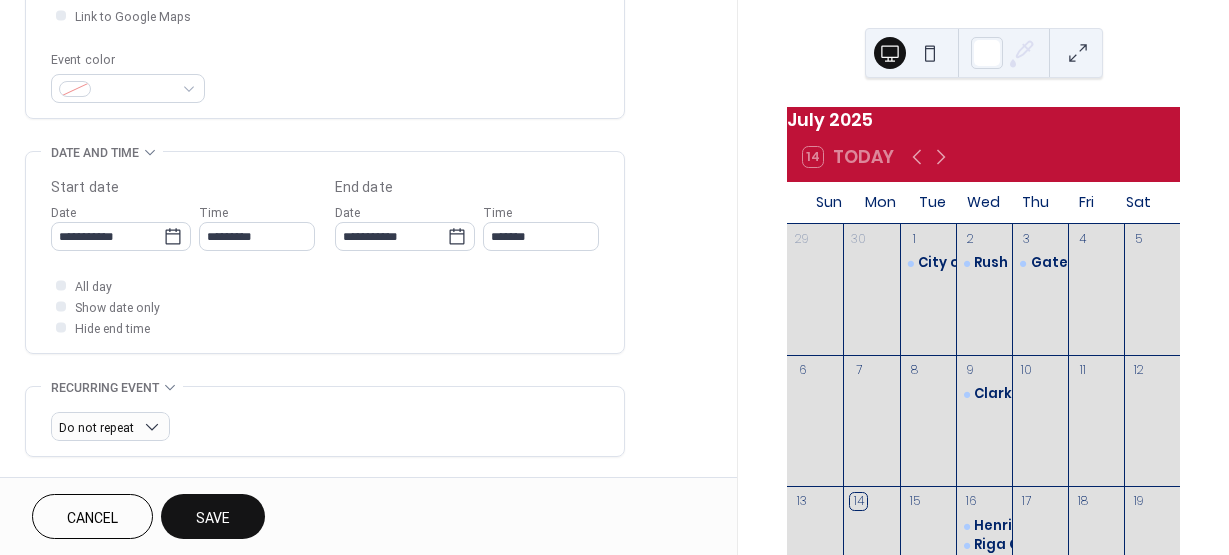 type on "*******" 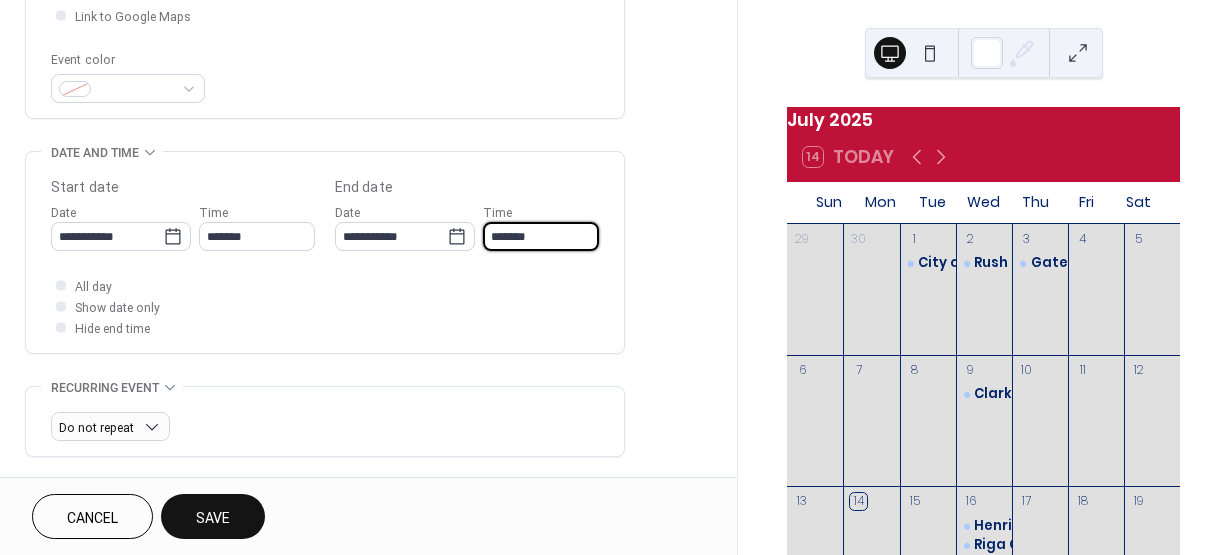 click on "*******" at bounding box center (541, 236) 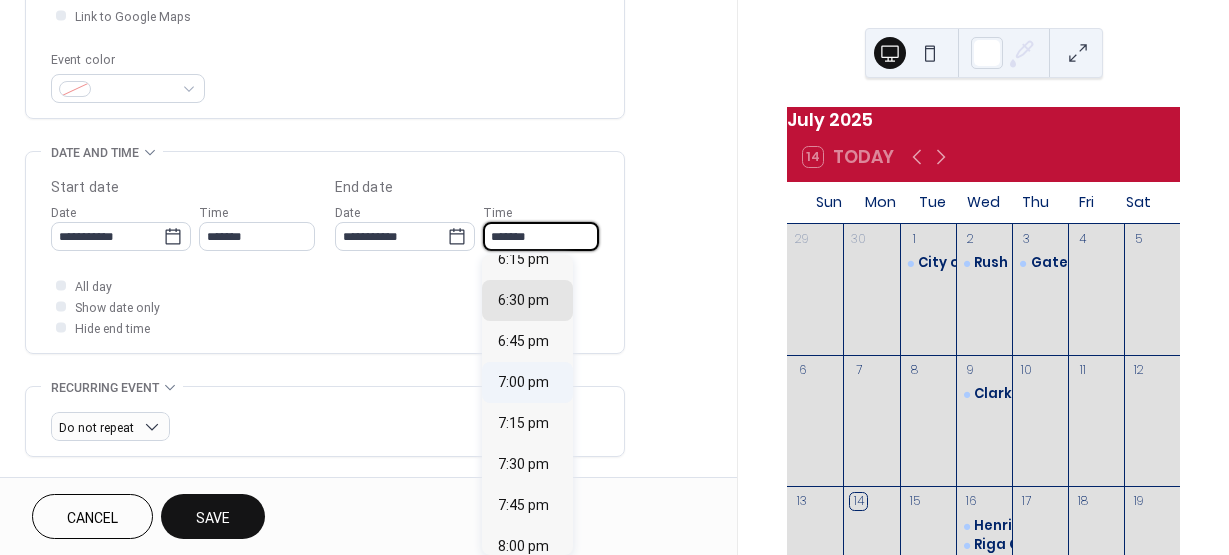 scroll, scrollTop: 100, scrollLeft: 0, axis: vertical 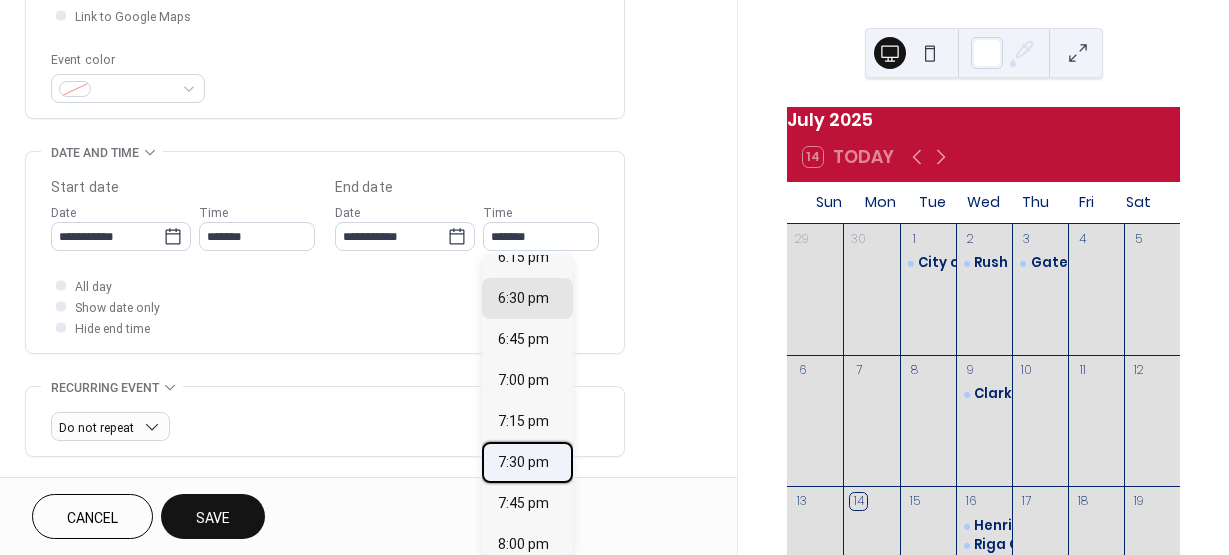 click on "7:30 pm" at bounding box center (523, 462) 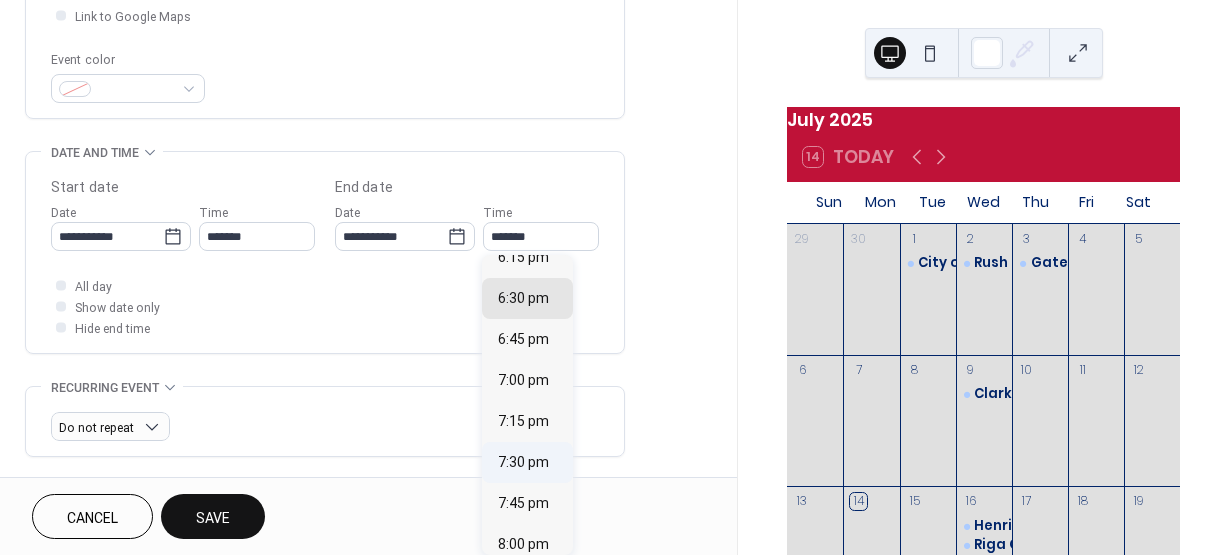 type on "*******" 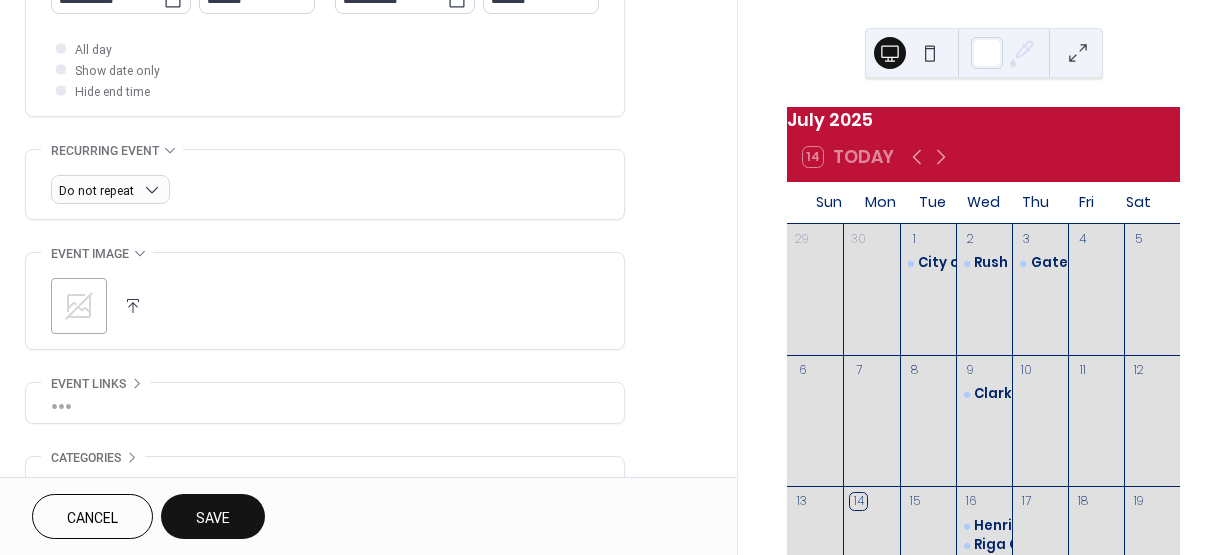 scroll, scrollTop: 852, scrollLeft: 0, axis: vertical 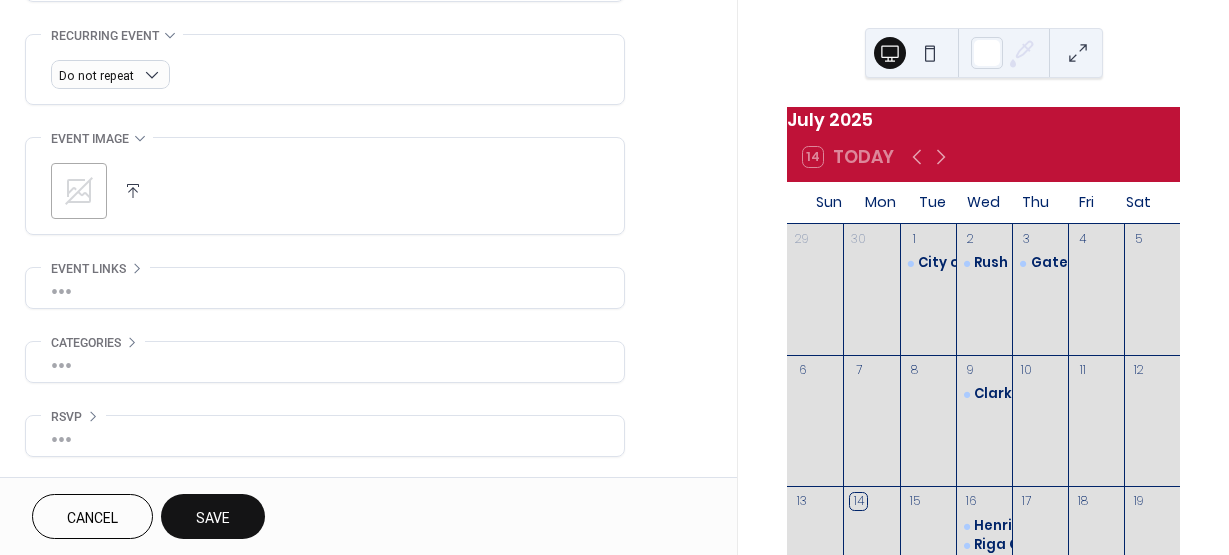 click 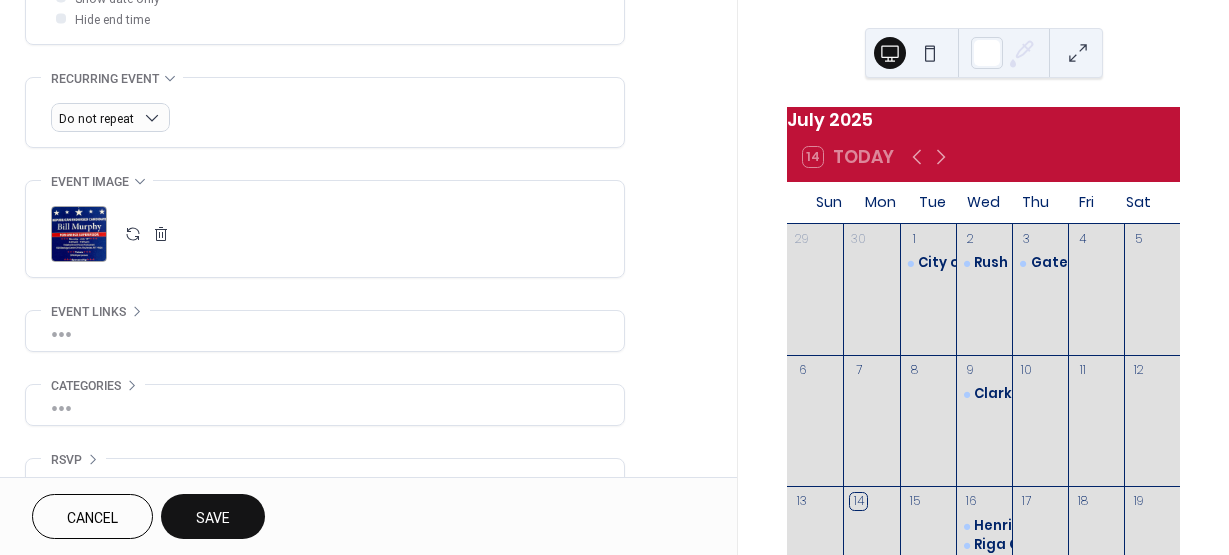 scroll, scrollTop: 852, scrollLeft: 0, axis: vertical 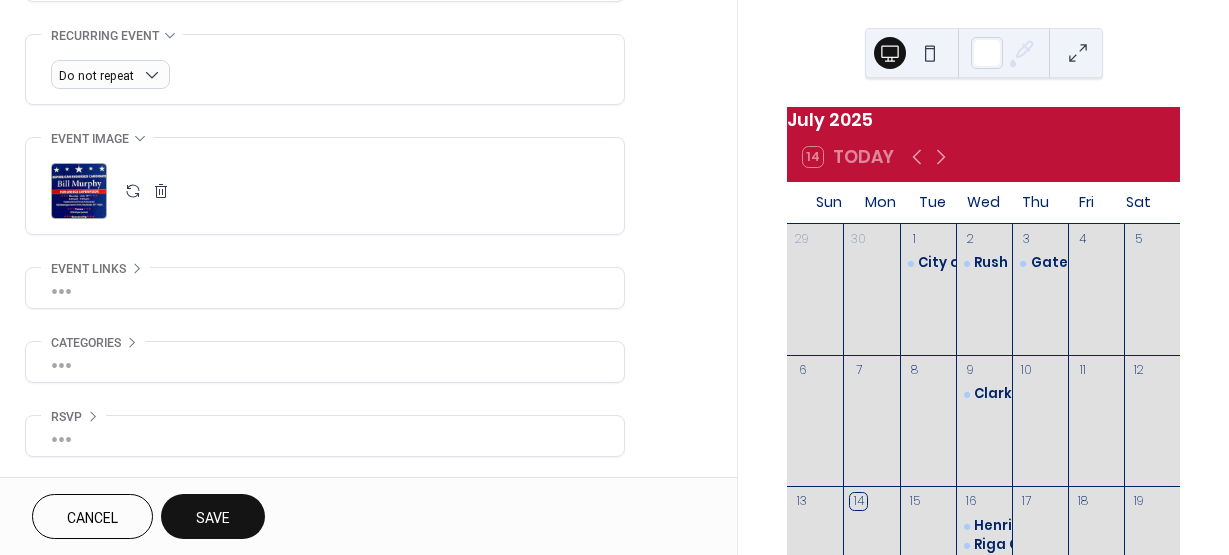 click on "Save" at bounding box center (213, 518) 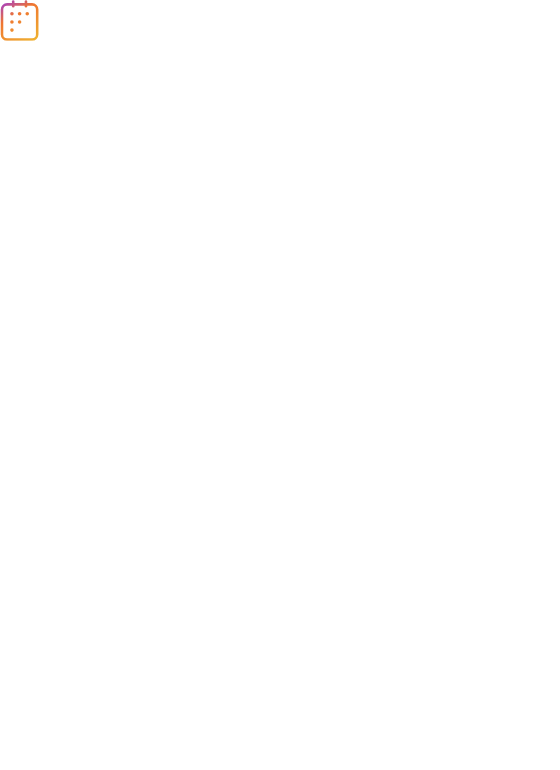scroll, scrollTop: 0, scrollLeft: 0, axis: both 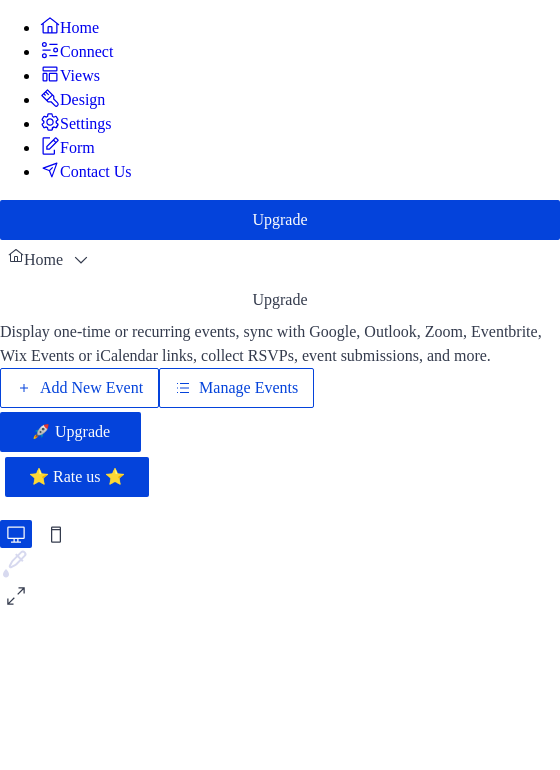 click on "Design" at bounding box center (72, 99) 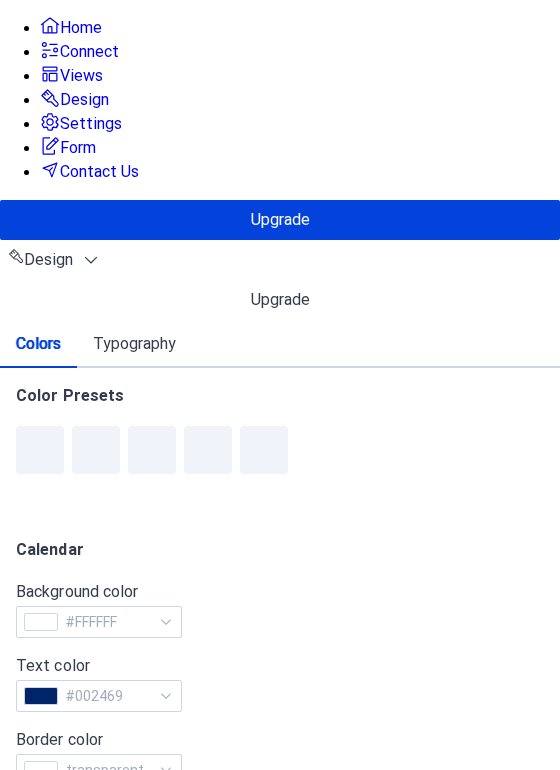 click on "Views" at bounding box center (71, 75) 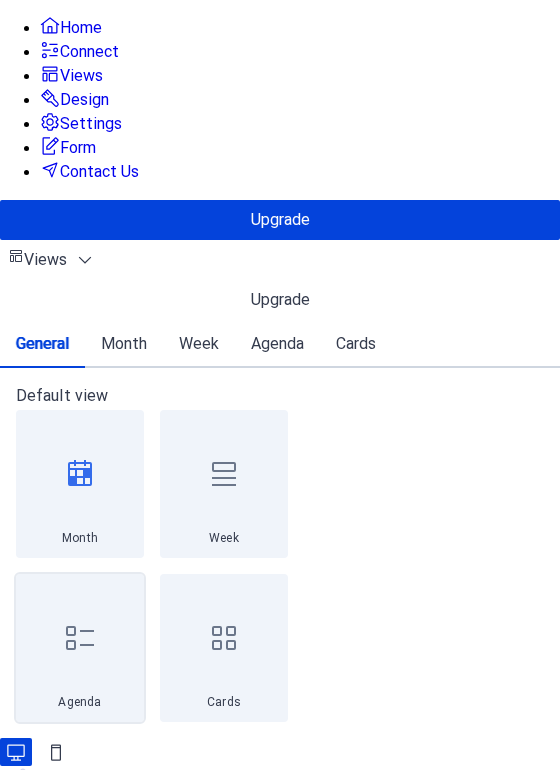 click at bounding box center [80, 638] 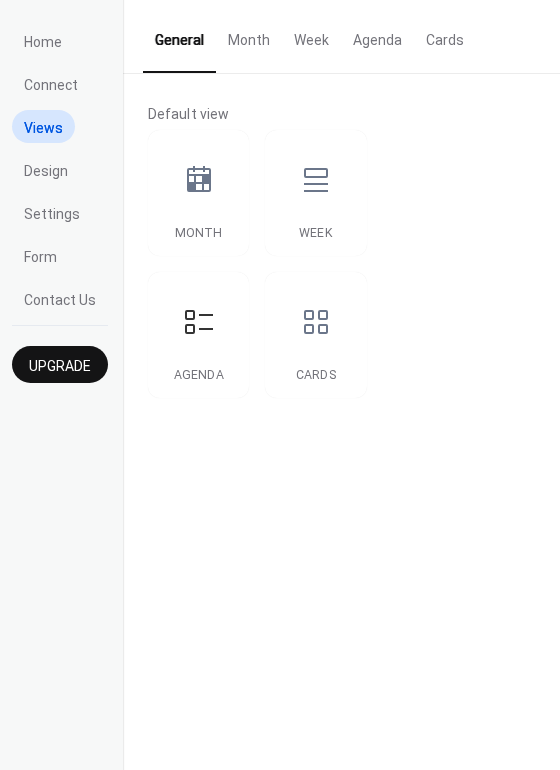 click on "Agenda" at bounding box center [377, 35] 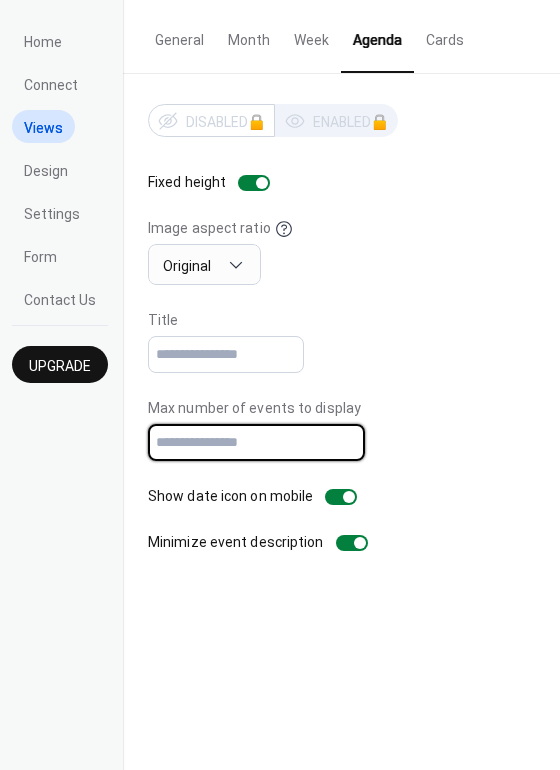 click on "**" at bounding box center [256, 442] 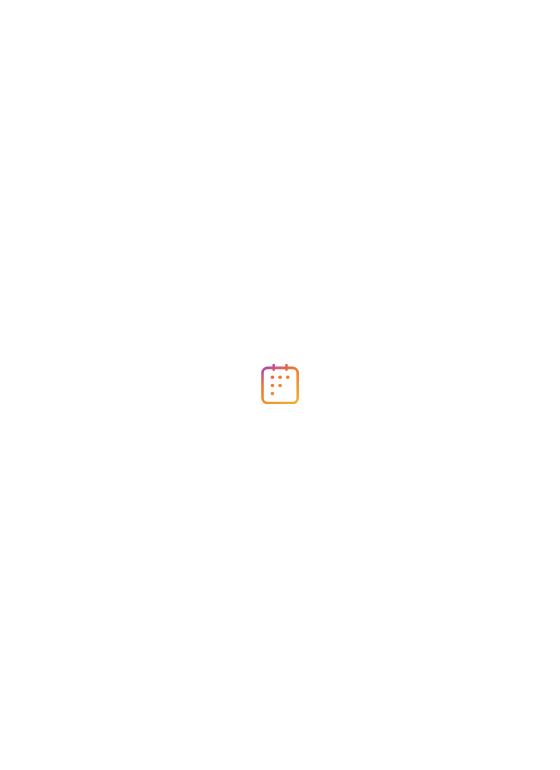 scroll, scrollTop: 0, scrollLeft: 0, axis: both 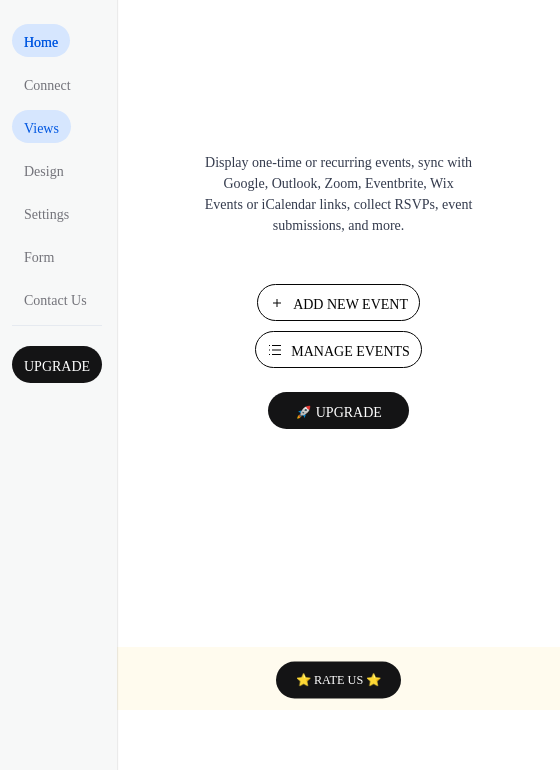 click on "Views" at bounding box center [41, 128] 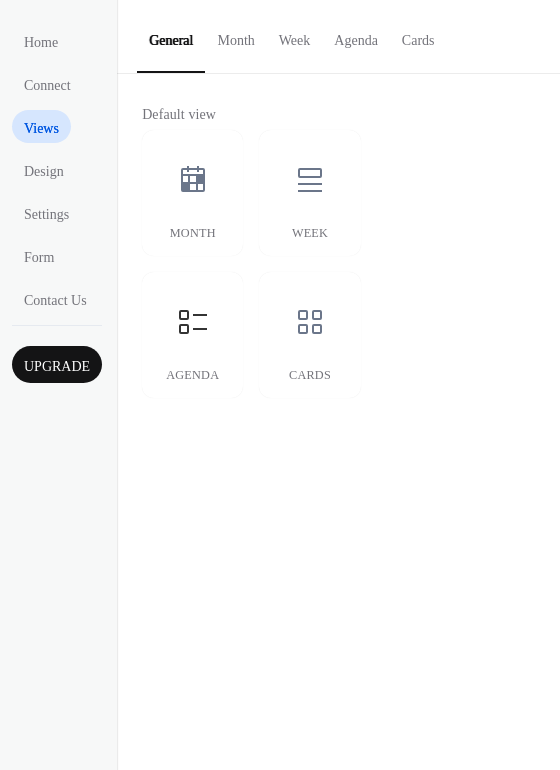 click on "Agenda" at bounding box center [356, 35] 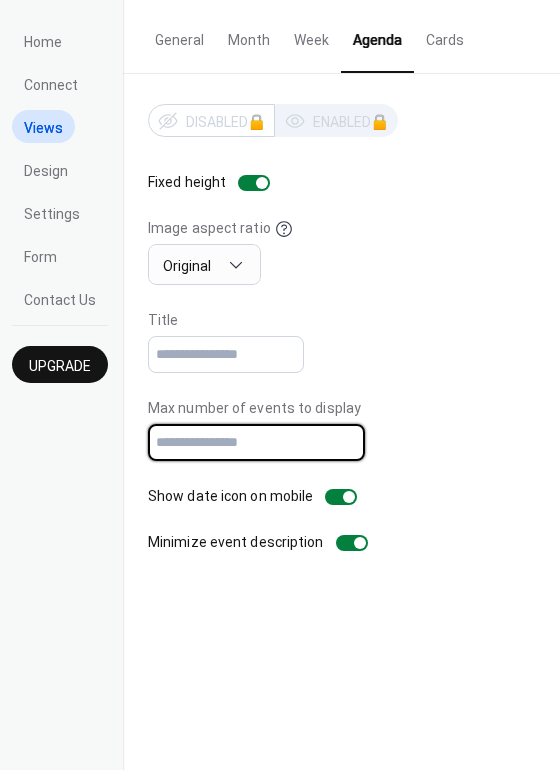 click on "*" at bounding box center [256, 442] 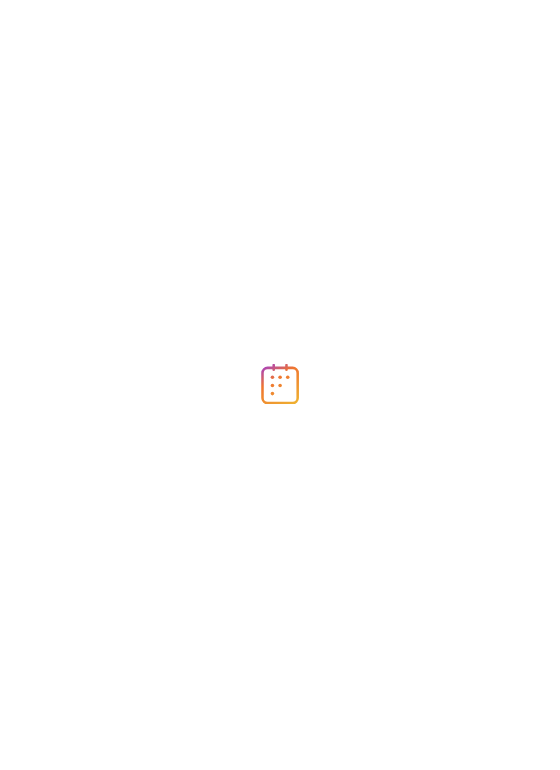 scroll, scrollTop: 0, scrollLeft: 0, axis: both 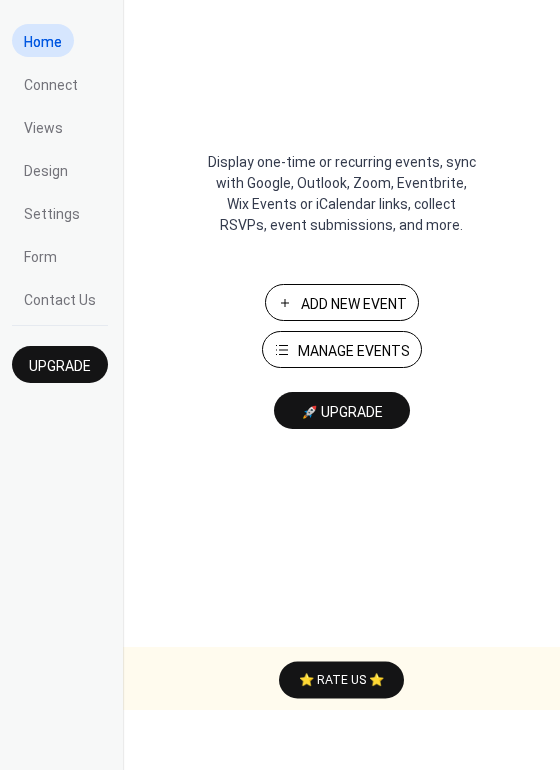 click on "Manage Events" at bounding box center (354, 351) 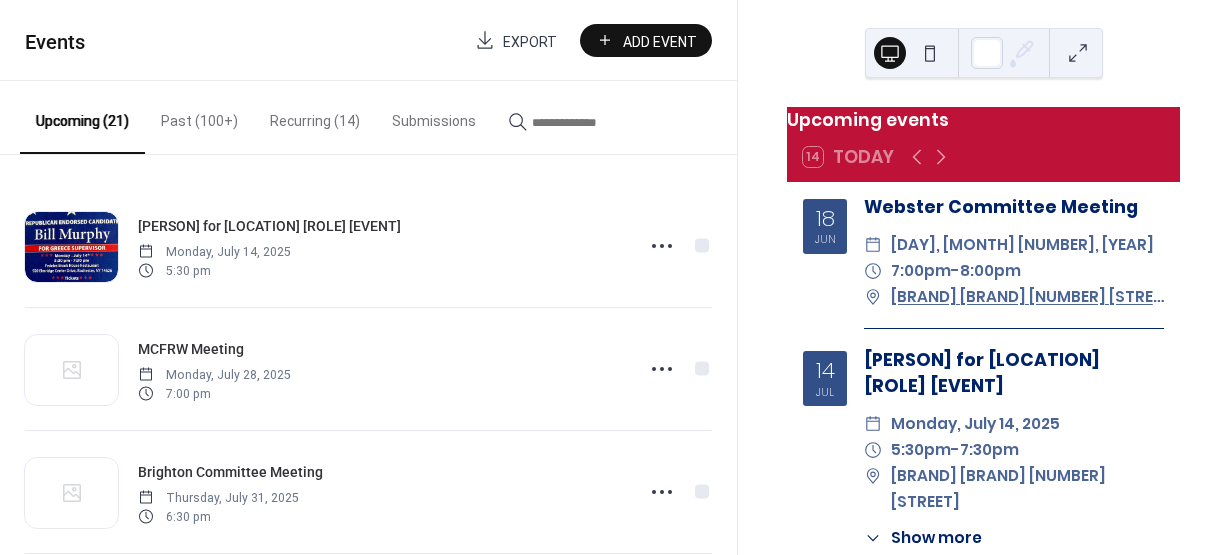 scroll, scrollTop: 0, scrollLeft: 0, axis: both 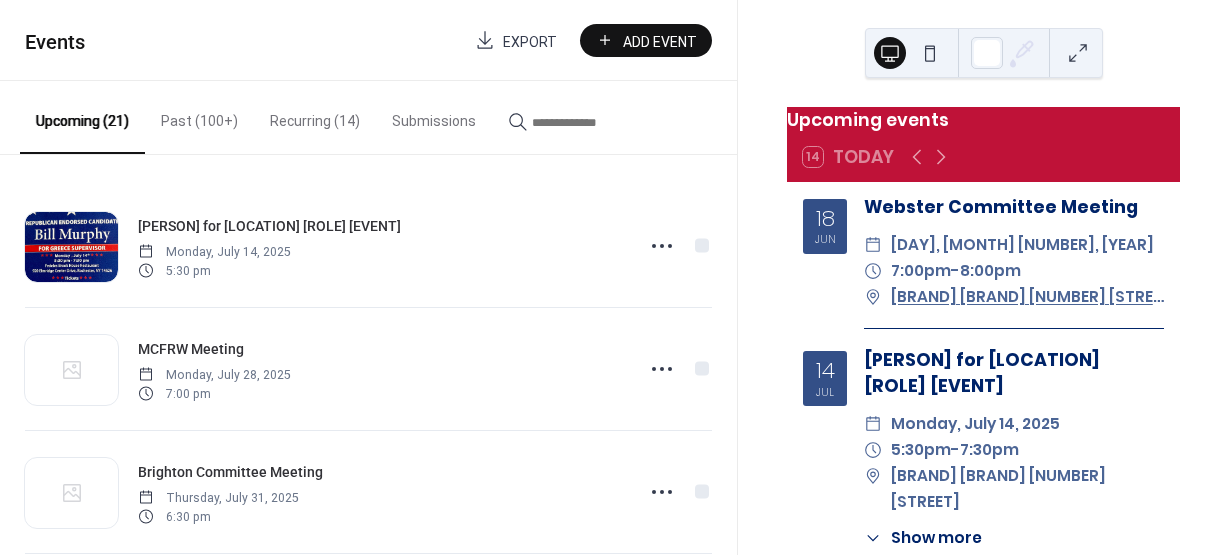 click on "7:00pm" at bounding box center (921, 271) 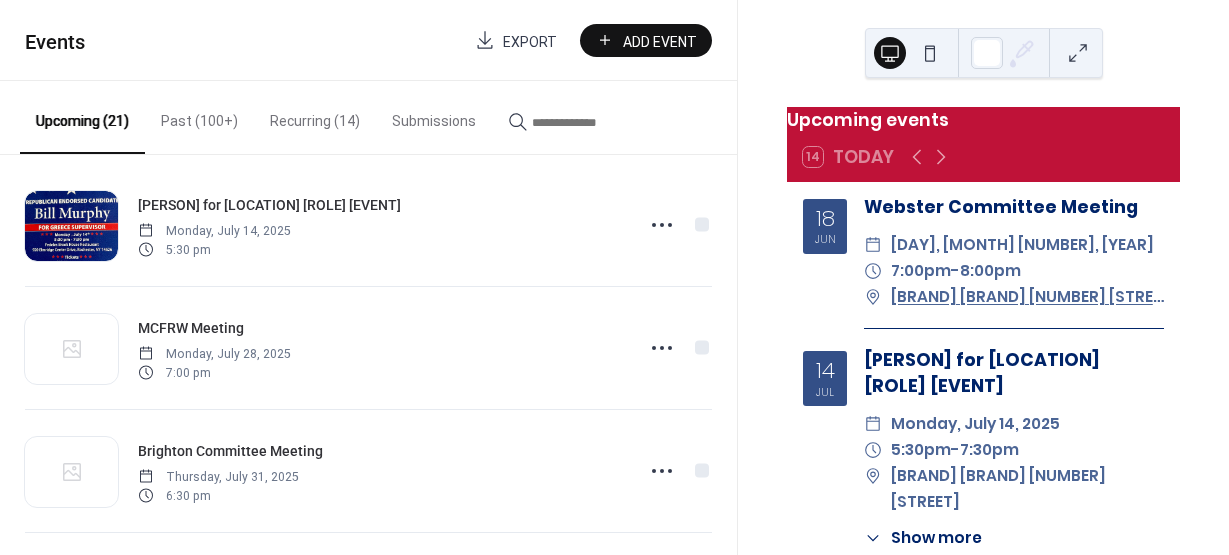 scroll, scrollTop: 0, scrollLeft: 0, axis: both 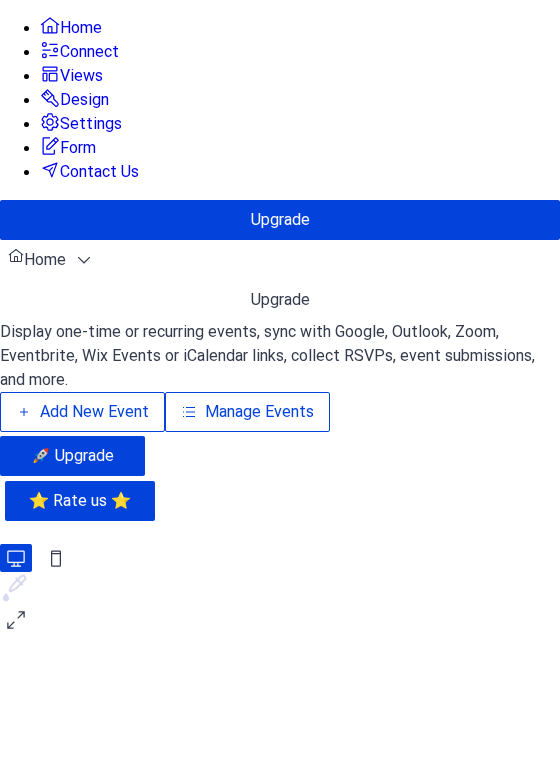 click on "Manage Events" at bounding box center (259, 412) 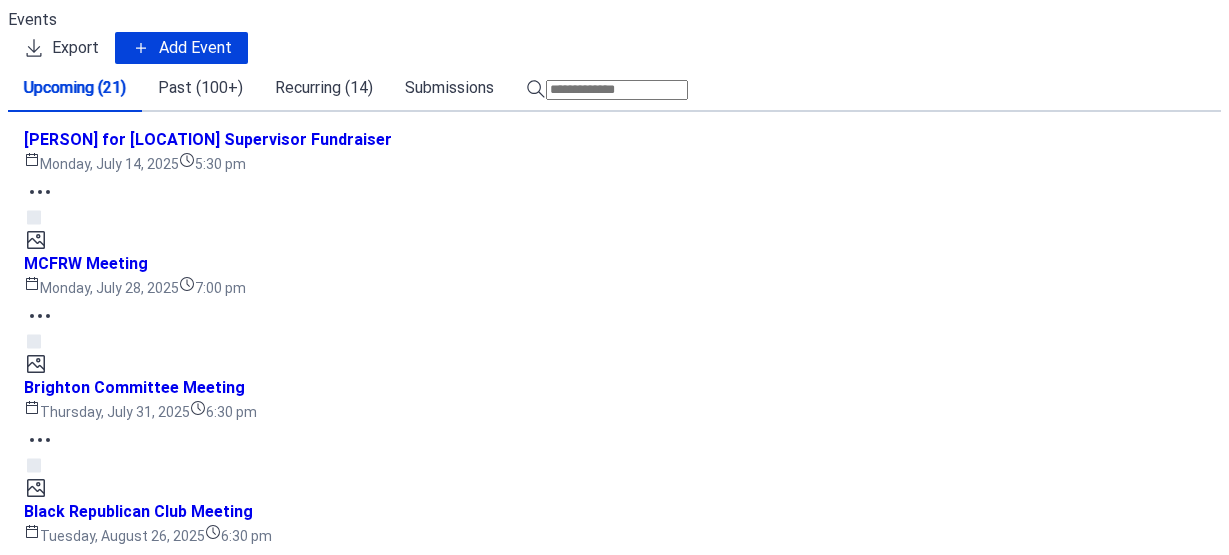 scroll, scrollTop: 0, scrollLeft: 0, axis: both 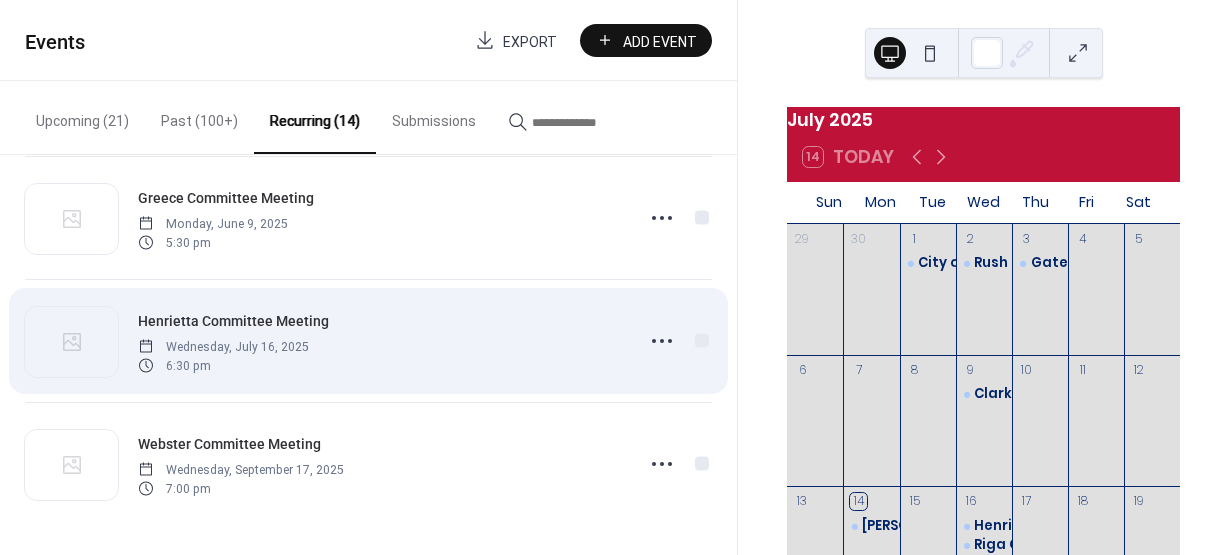 click on "Henrietta Committee Meeting Wednesday, July 16, 2025 6:30 pm" at bounding box center [380, 341] 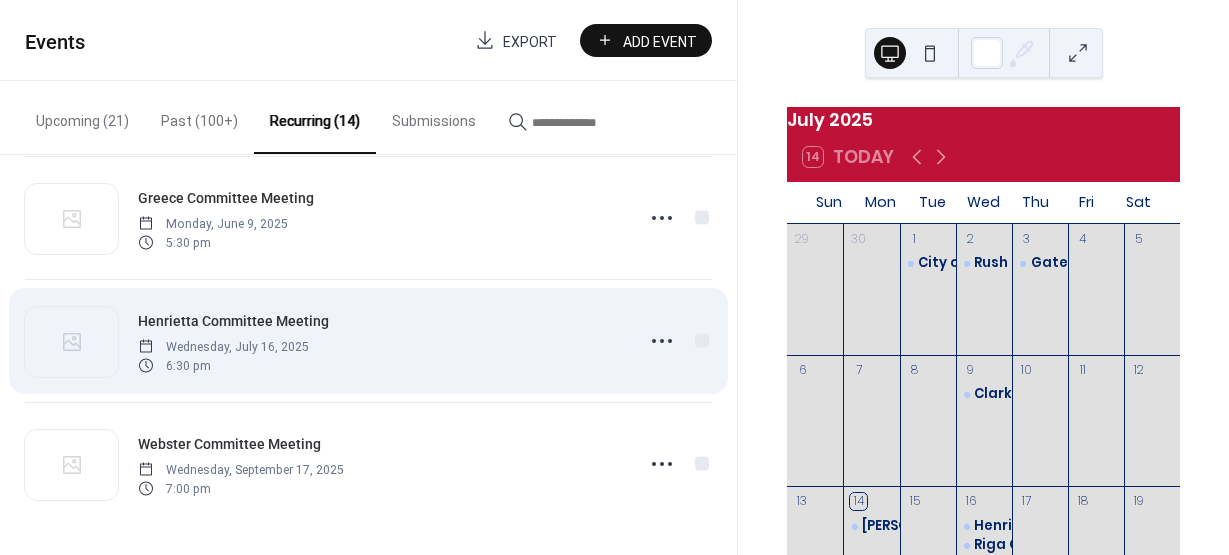 click on "Henrietta Committee Meeting" at bounding box center (233, 321) 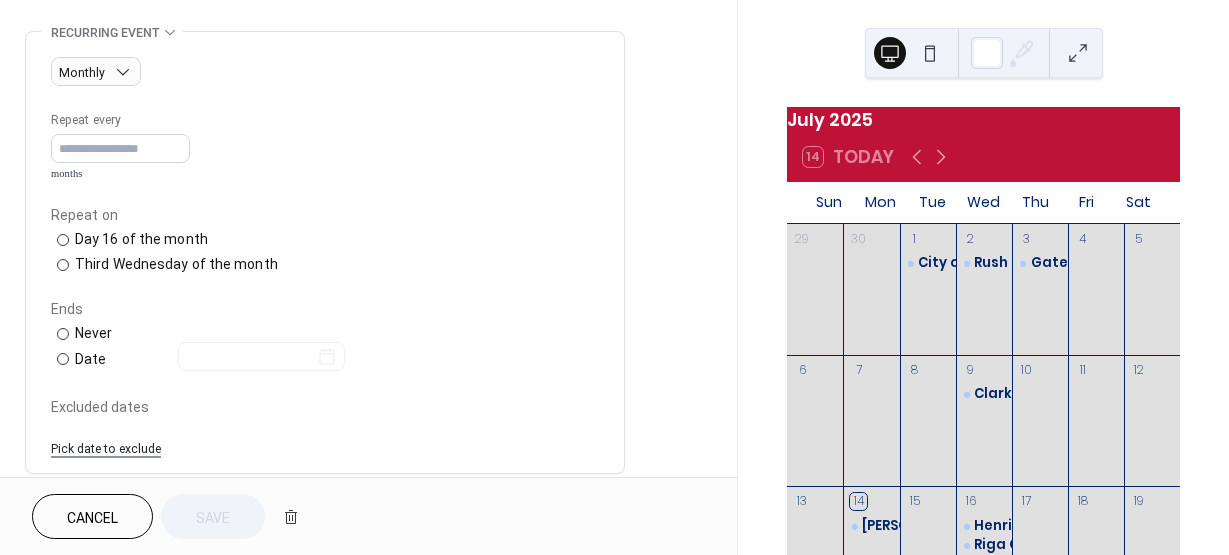 scroll, scrollTop: 900, scrollLeft: 0, axis: vertical 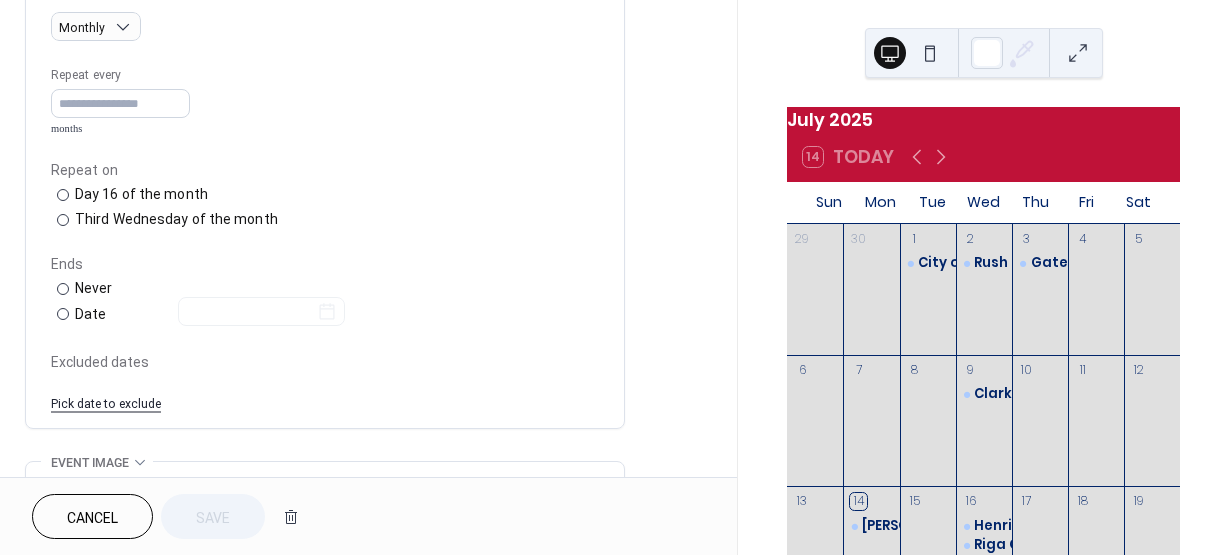 click on "Pick date to exclude" at bounding box center [106, 402] 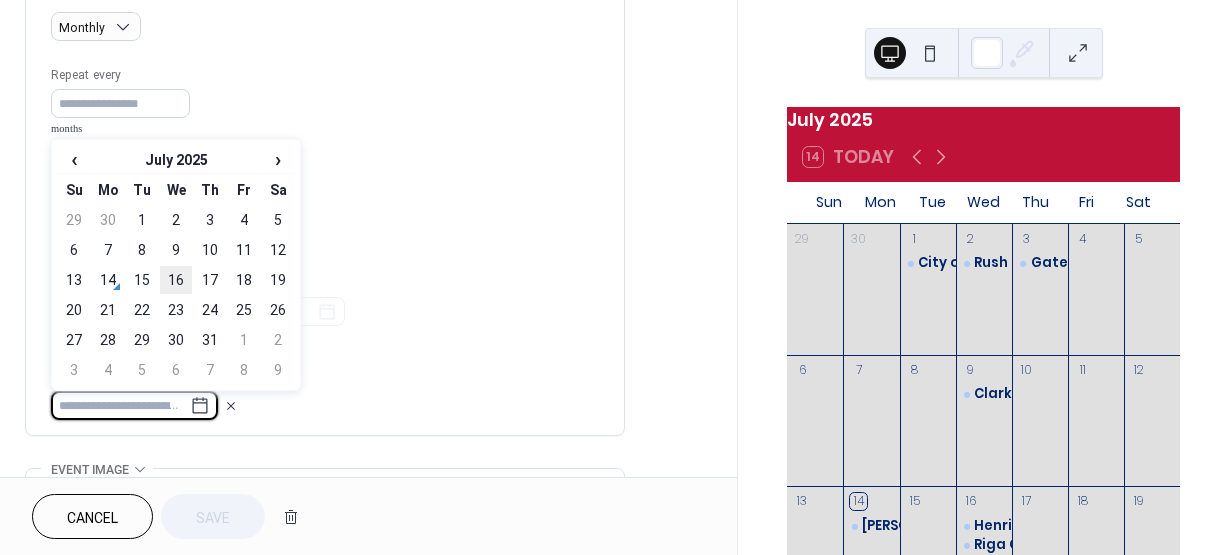 click on "16" at bounding box center (176, 280) 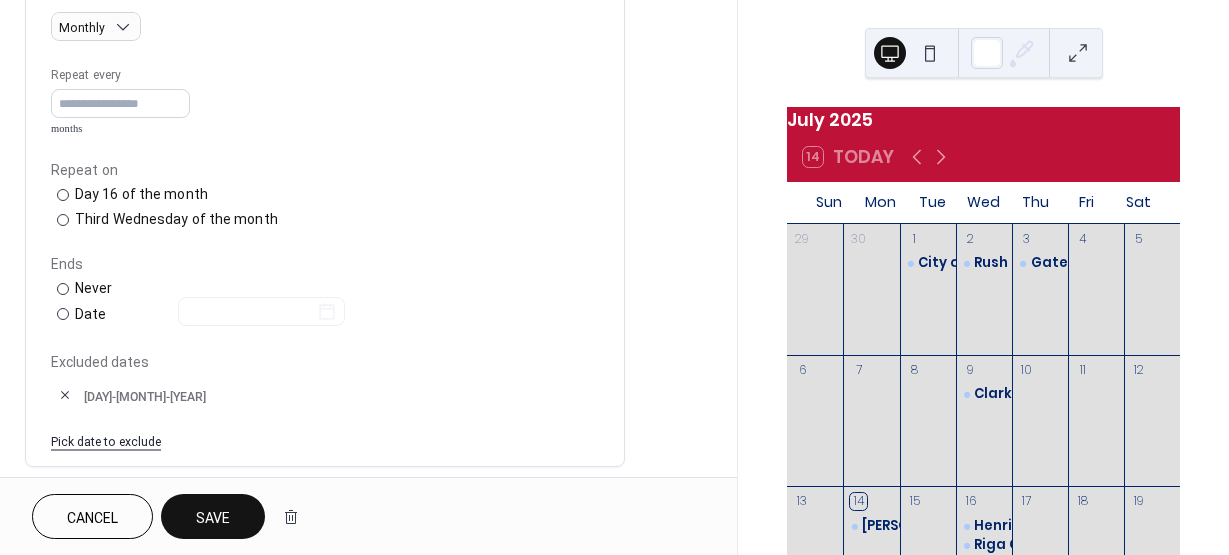 click on "Save" at bounding box center [213, 518] 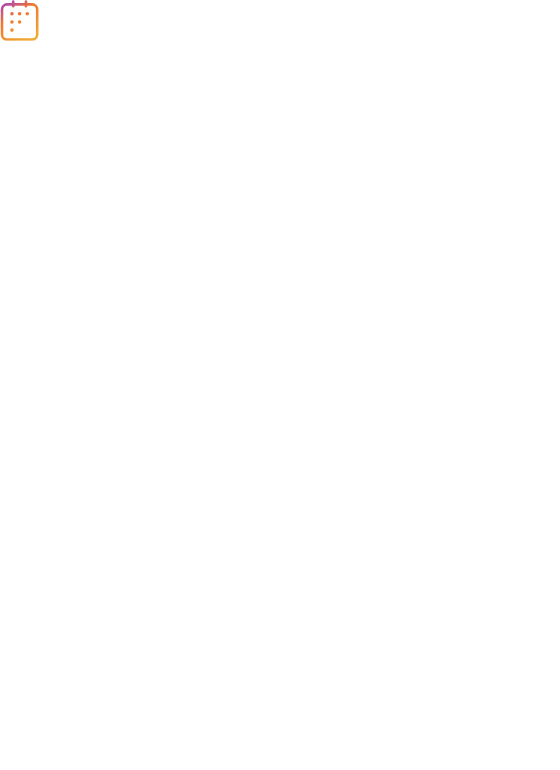 scroll, scrollTop: 0, scrollLeft: 0, axis: both 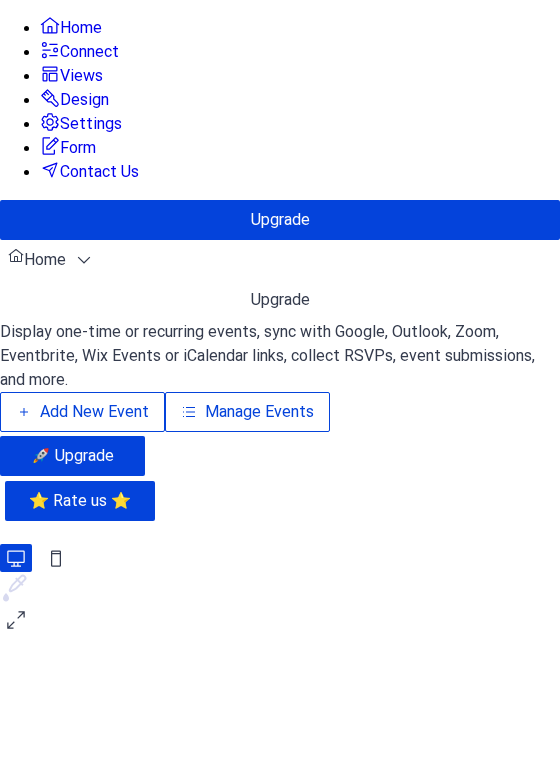 click on "Views" at bounding box center (81, 76) 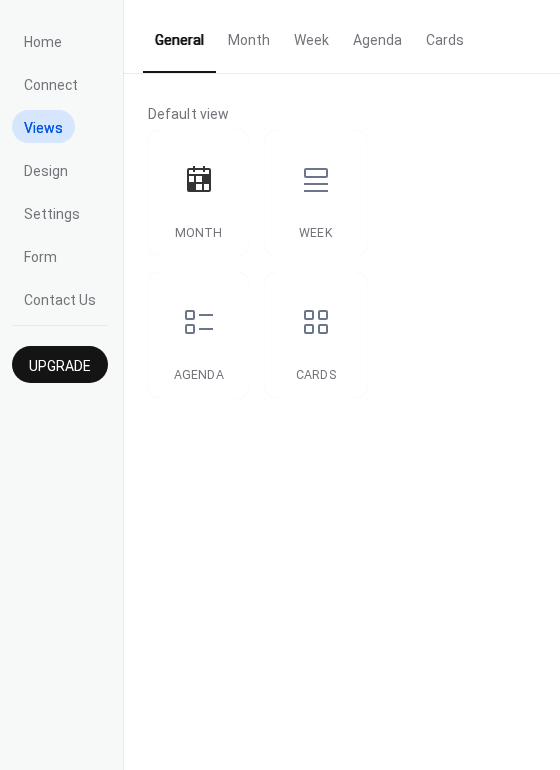 click on "Agenda" at bounding box center [377, 35] 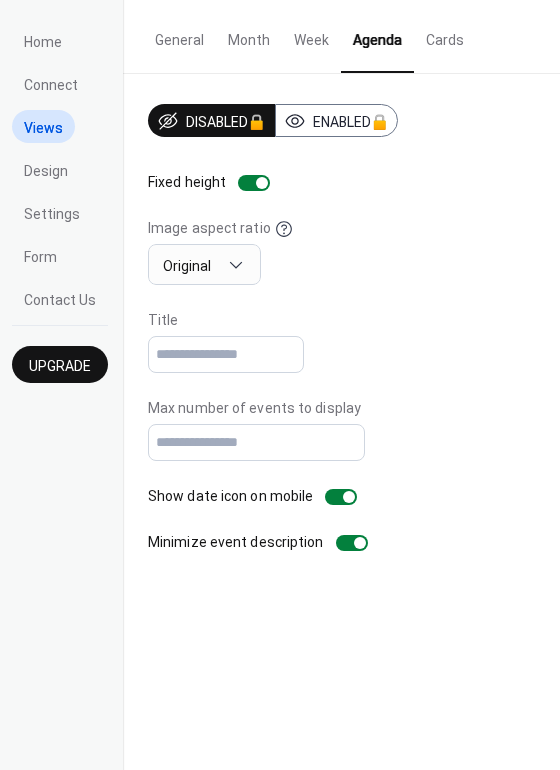 drag, startPoint x: 60, startPoint y: 124, endPoint x: 33, endPoint y: 126, distance: 27.073973 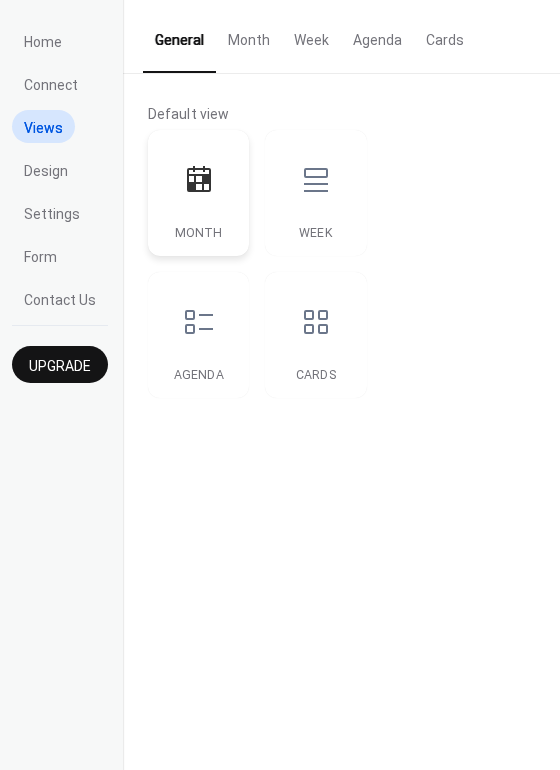 click at bounding box center (199, 322) 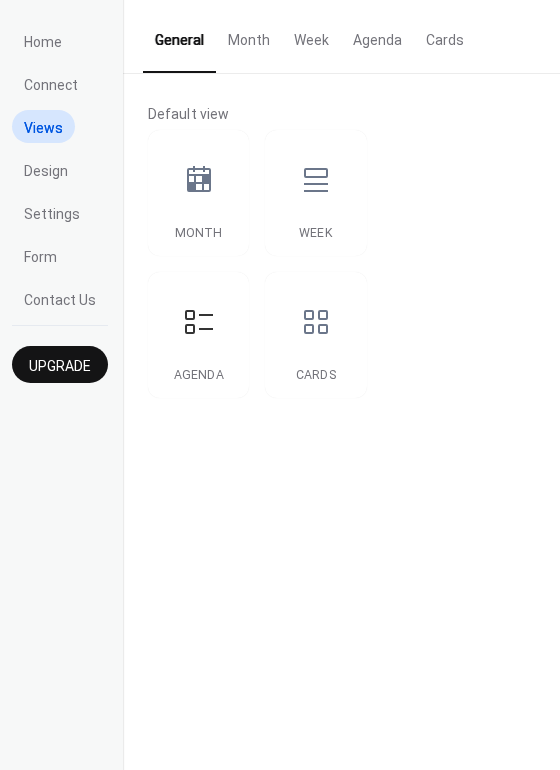 click on "Agenda" at bounding box center (377, 35) 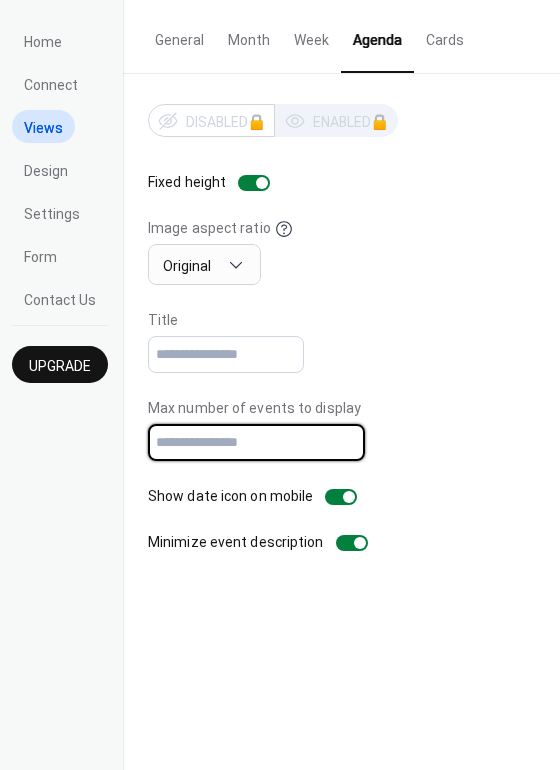drag, startPoint x: 197, startPoint y: 444, endPoint x: 127, endPoint y: 453, distance: 70.5762 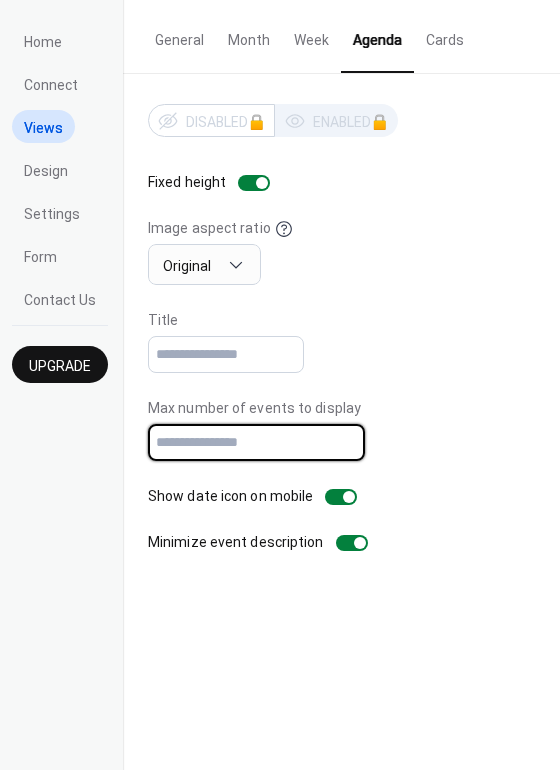 type on "*" 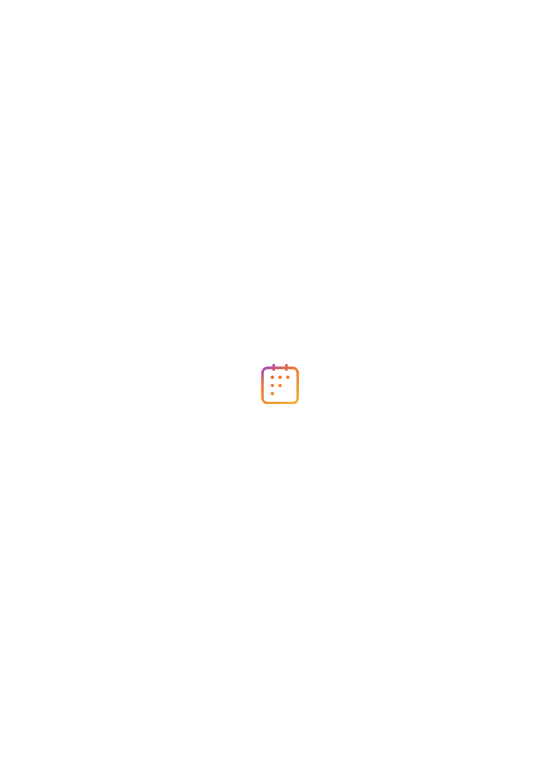 scroll, scrollTop: 0, scrollLeft: 0, axis: both 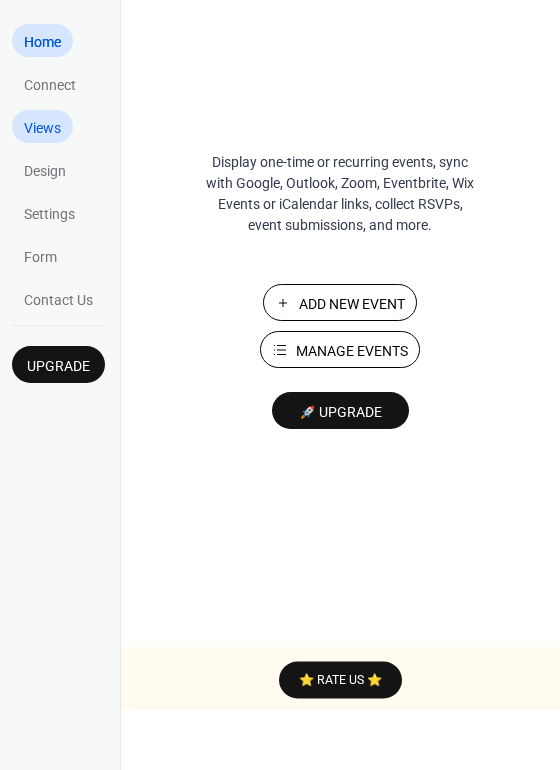 click on "Views" at bounding box center (42, 128) 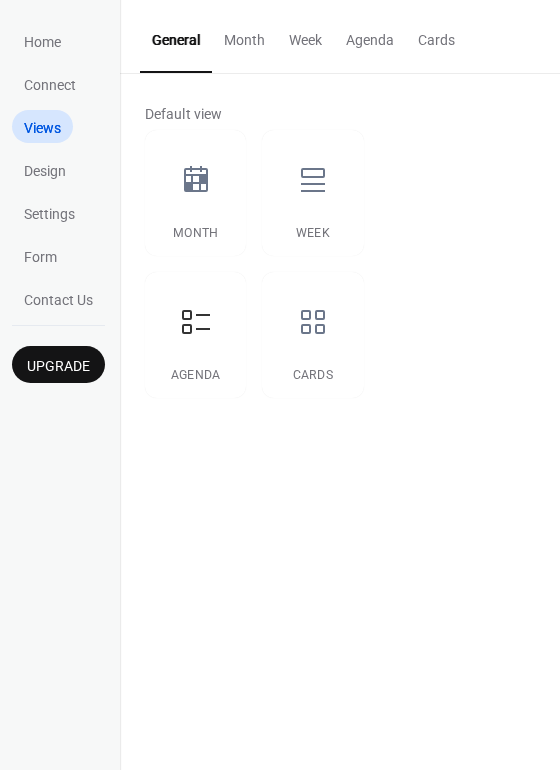 click on "Agenda" at bounding box center [370, 35] 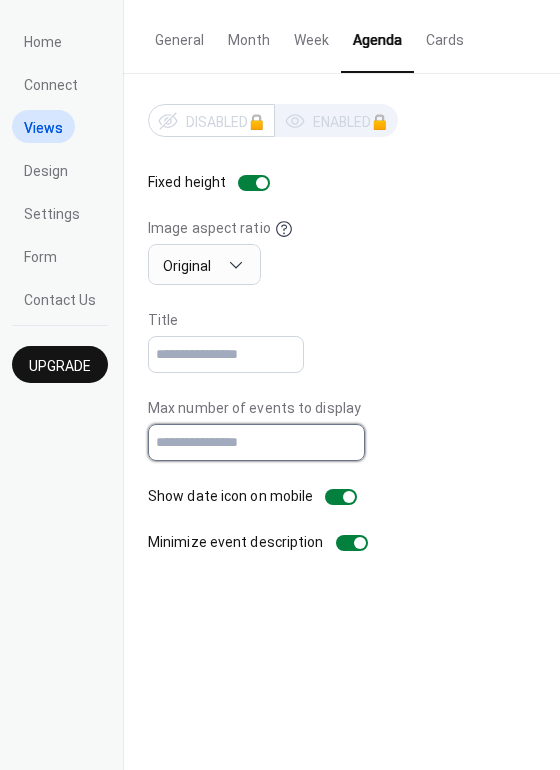 click on "*" at bounding box center [256, 442] 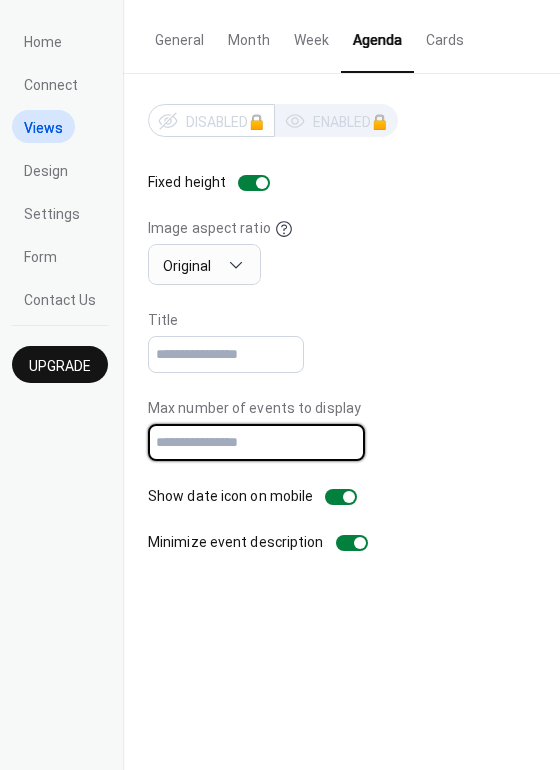 type on "*" 